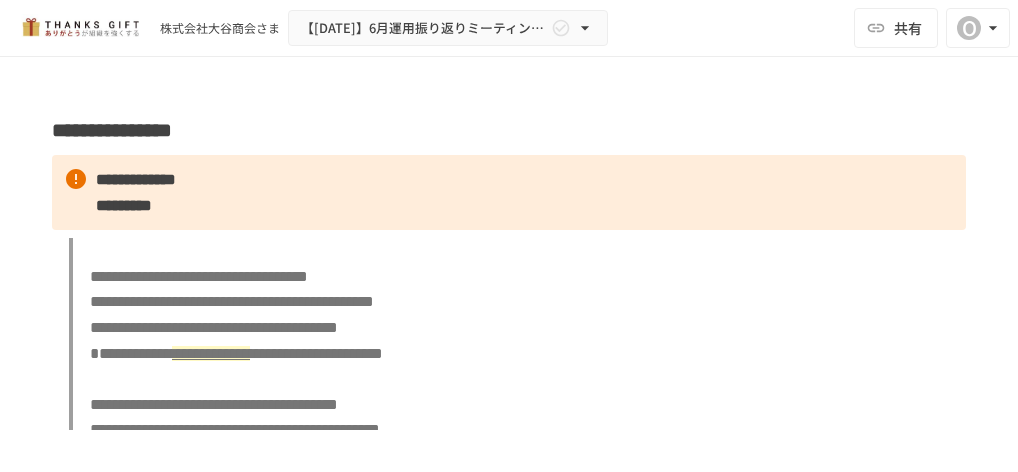 scroll, scrollTop: 0, scrollLeft: 0, axis: both 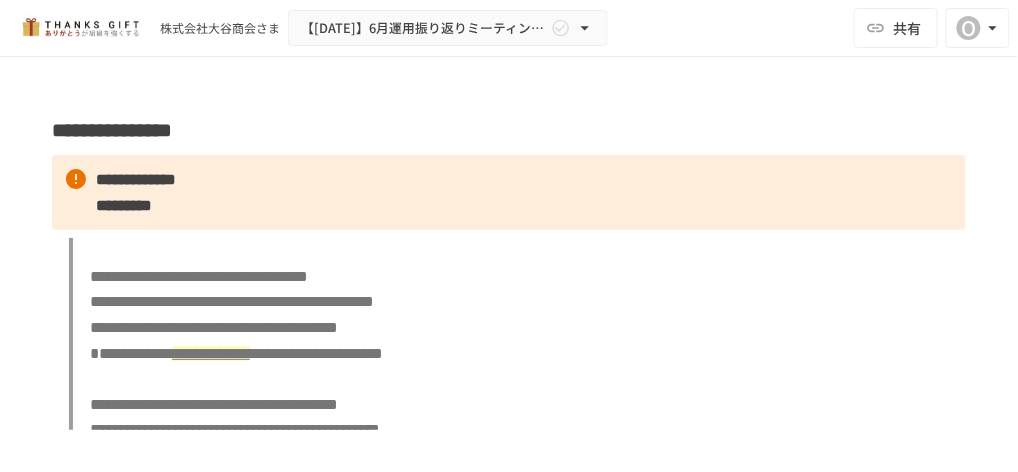 click on "**********" at bounding box center [509, 5670] 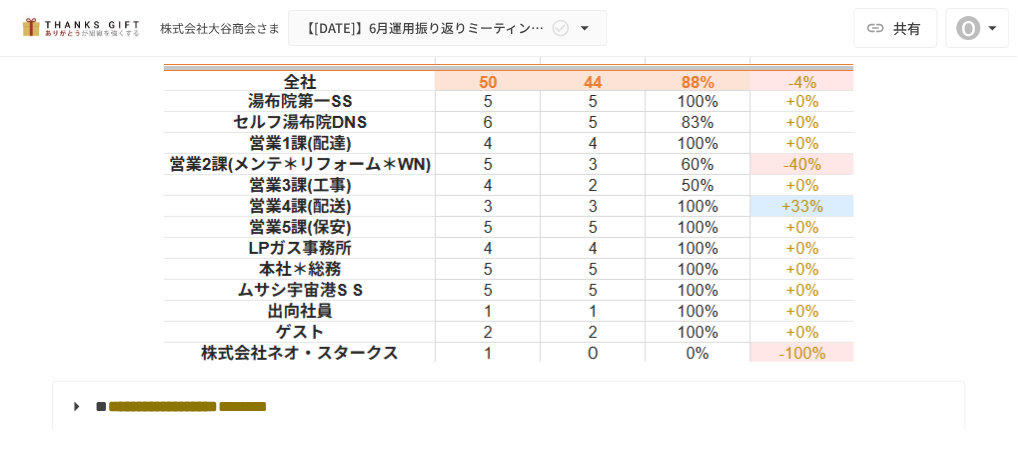 scroll, scrollTop: 1854, scrollLeft: 0, axis: vertical 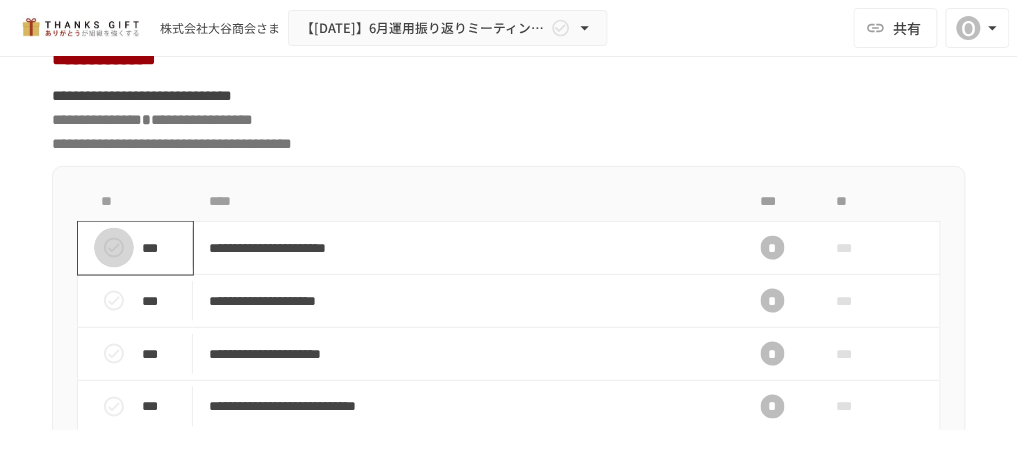 click 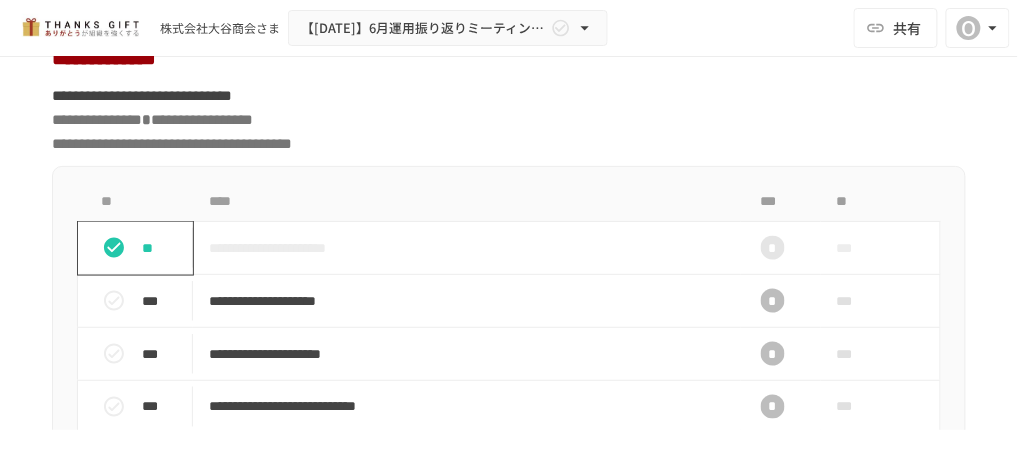 scroll, scrollTop: 8408, scrollLeft: 0, axis: vertical 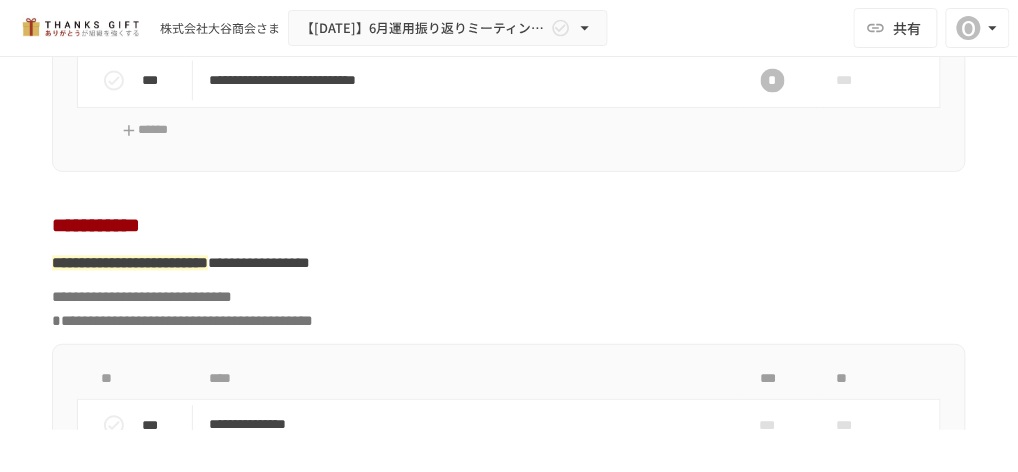 click on "**********" at bounding box center (467, -25) 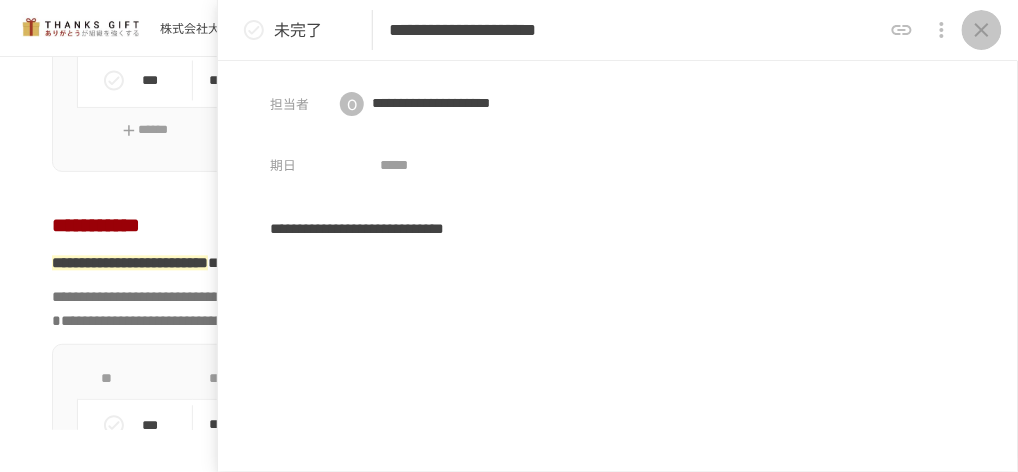 click 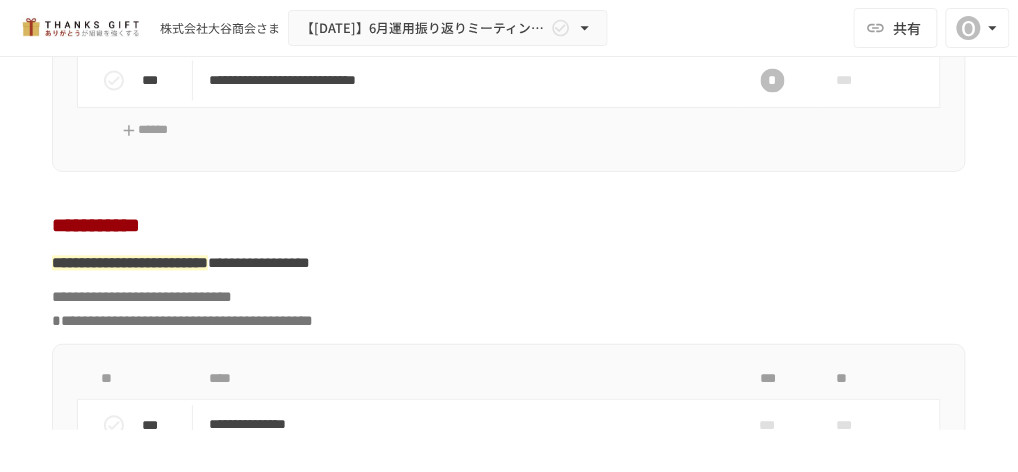 click 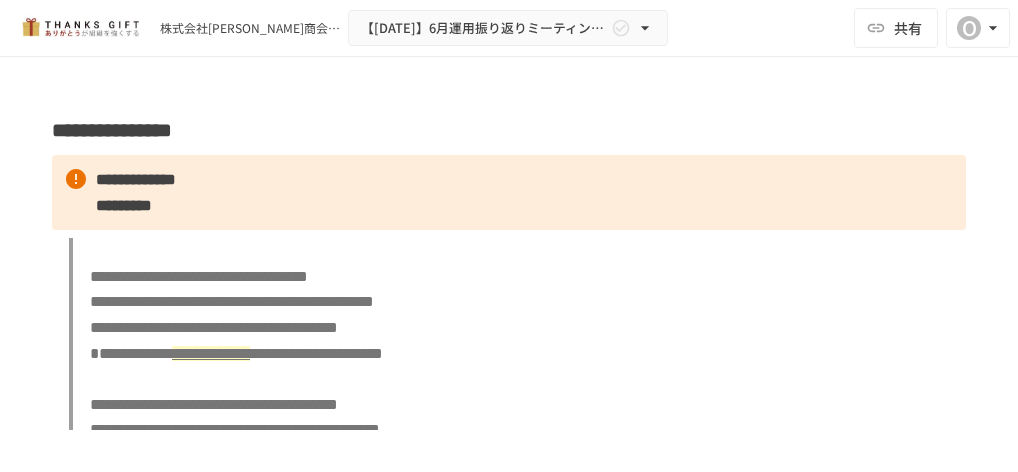 scroll, scrollTop: 0, scrollLeft: 0, axis: both 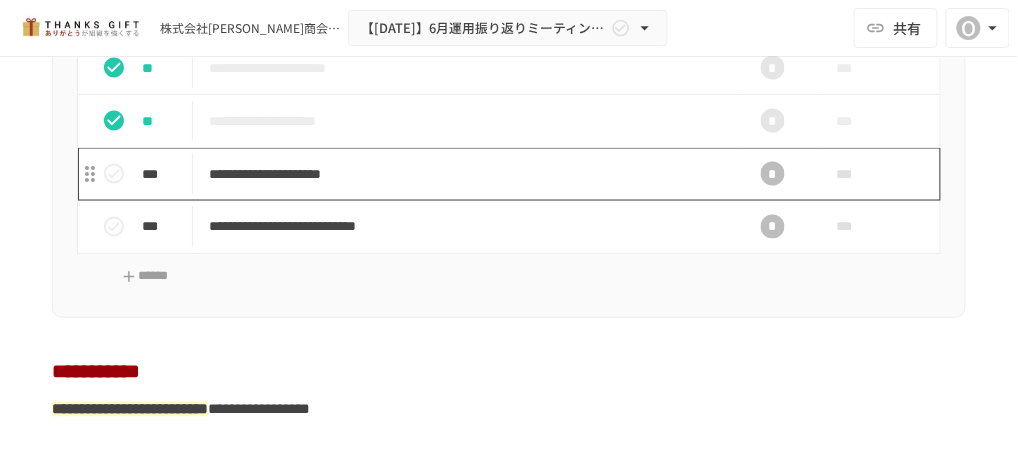 click on "**********" at bounding box center [463, 174] 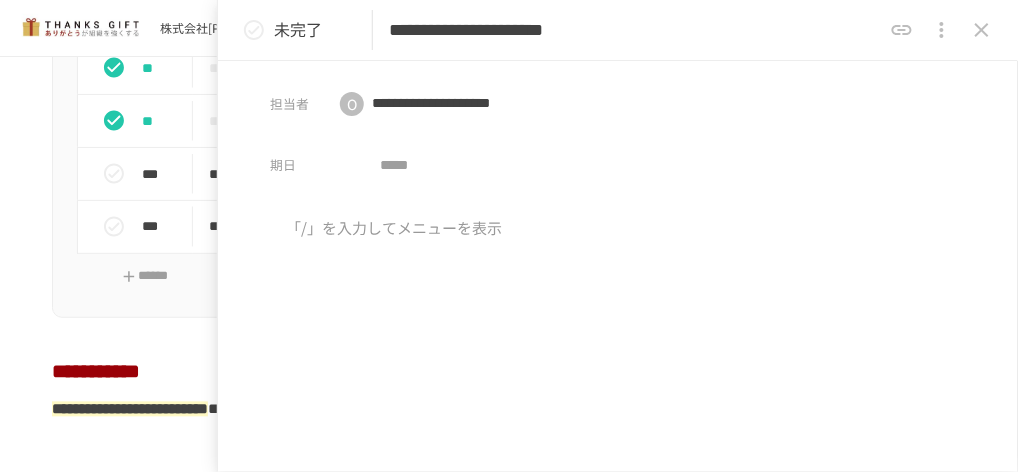 click at bounding box center [618, 383] 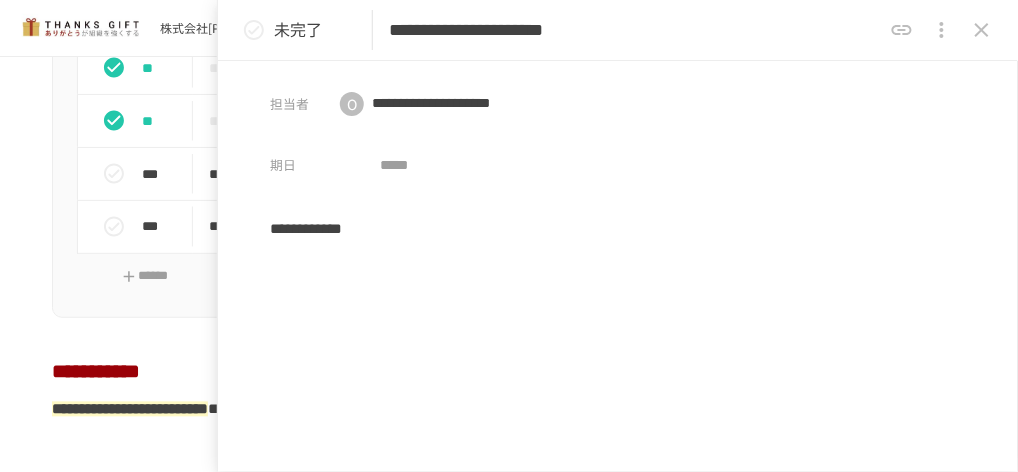 click on "**********" at bounding box center [618, 383] 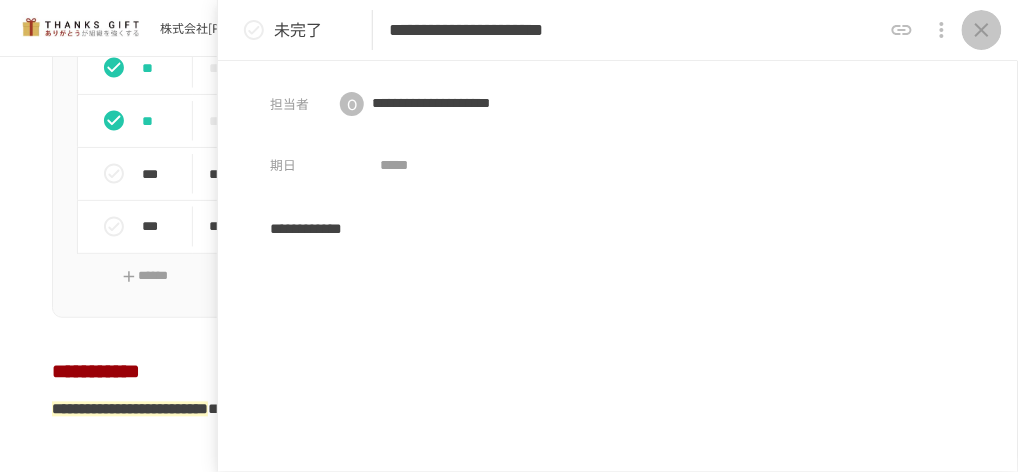 click 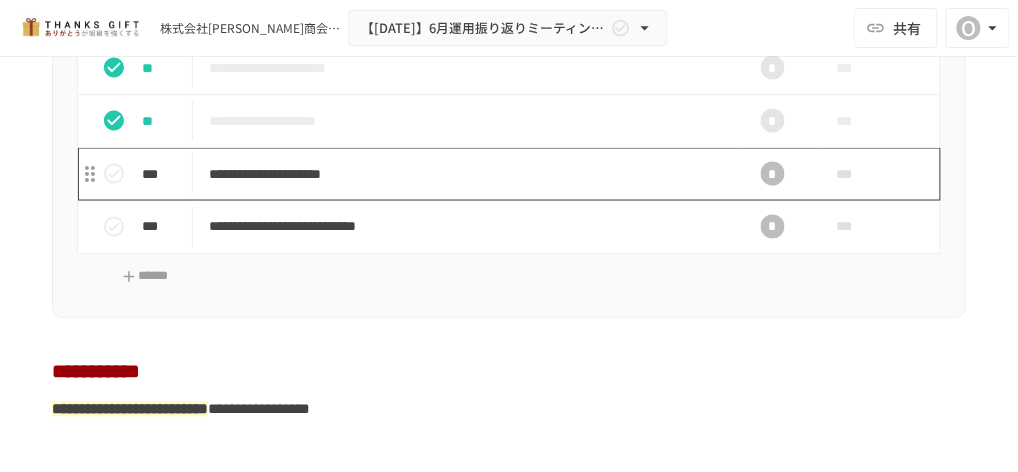 click on "**********" at bounding box center [463, 174] 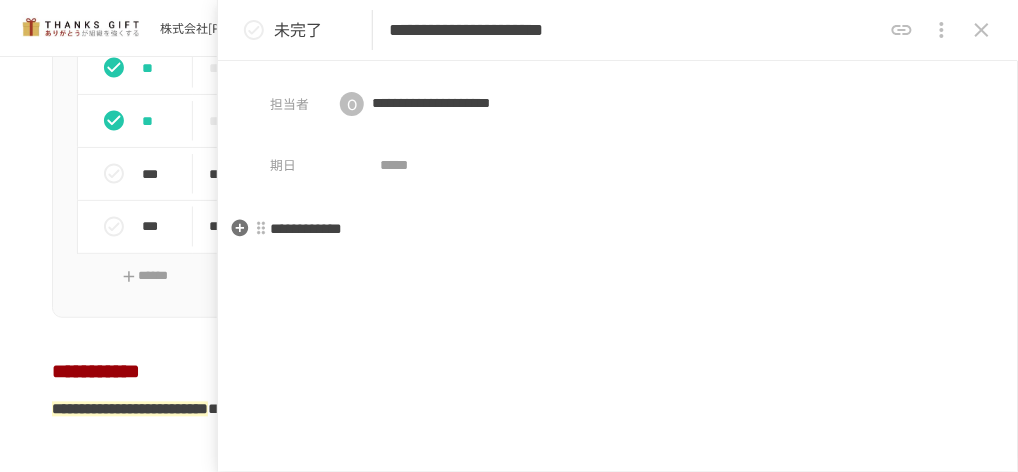 click on "**********" at bounding box center [618, 229] 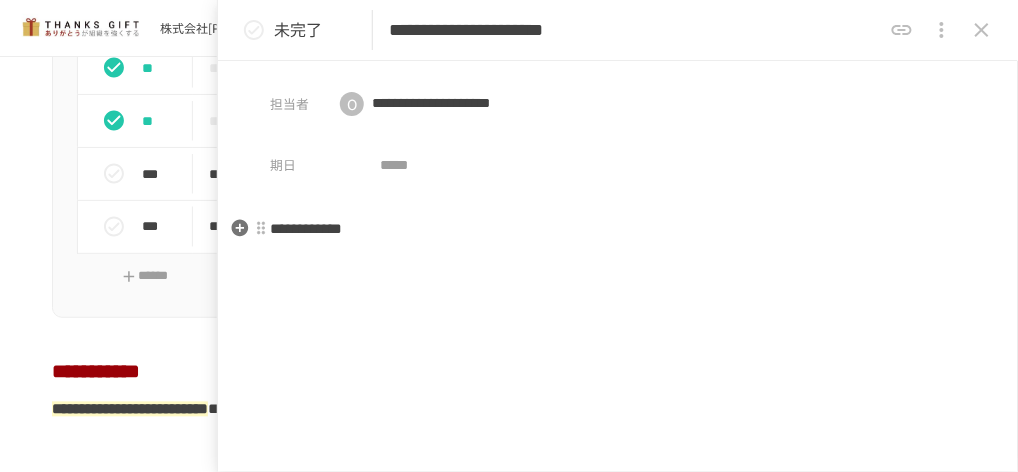 type 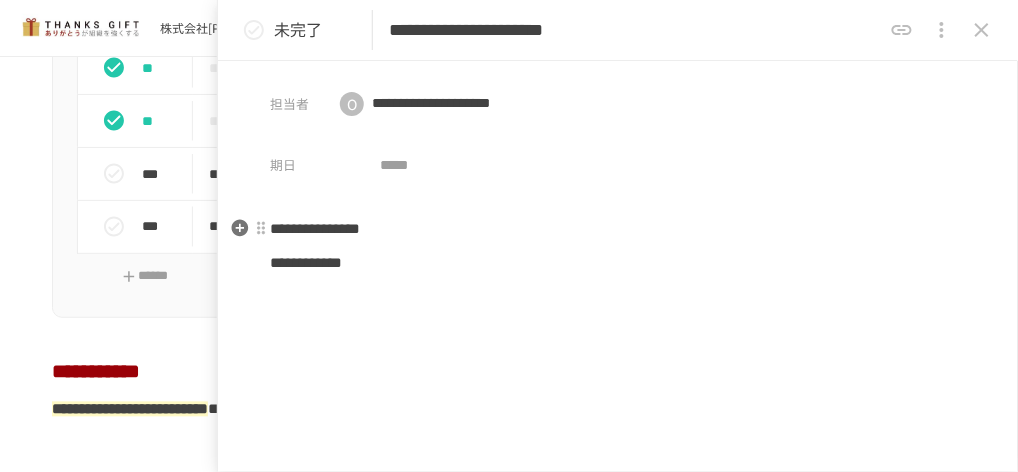click on "**********" at bounding box center (315, 228) 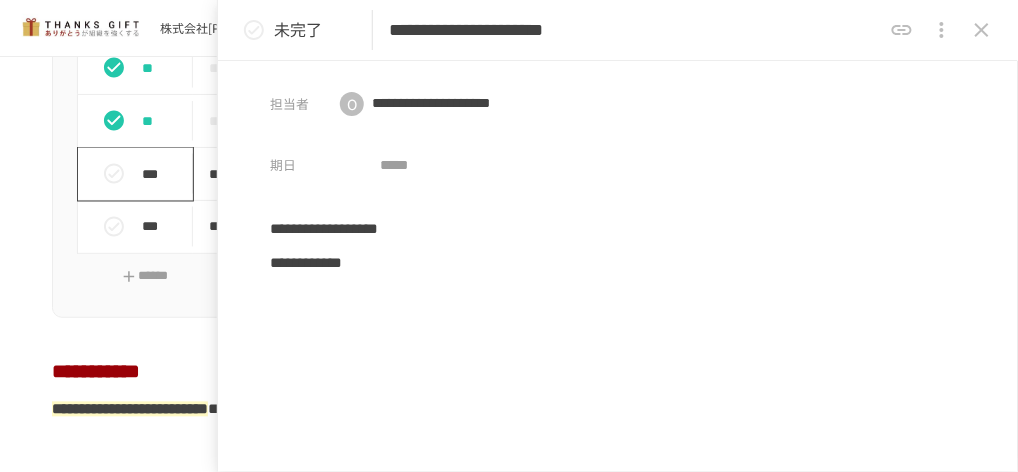 click 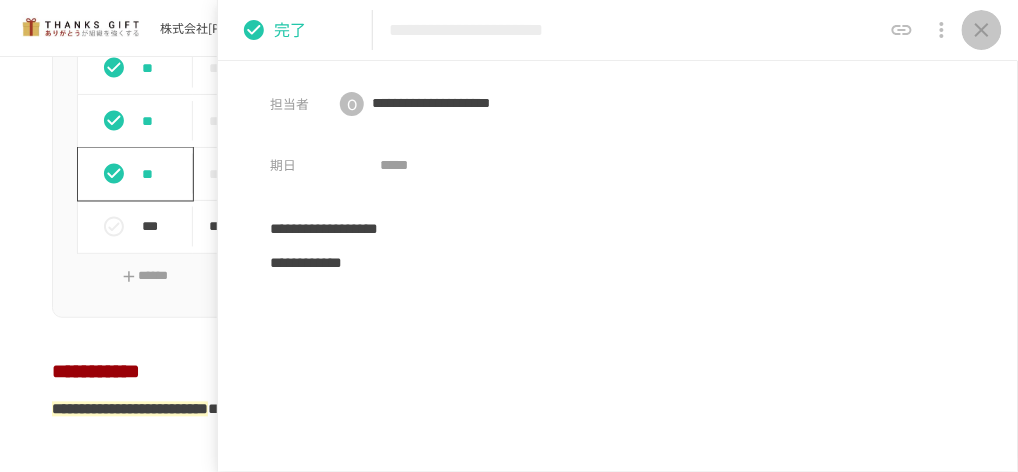 click 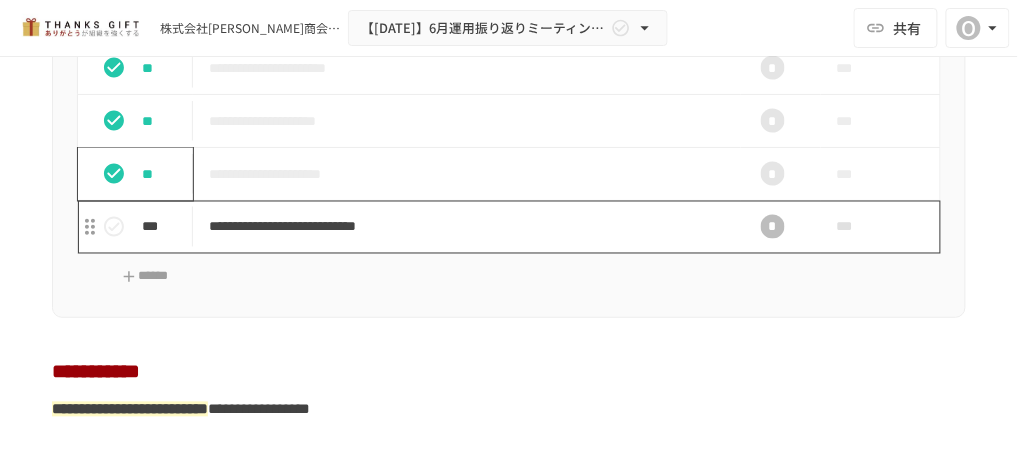 click on "**********" at bounding box center [463, 227] 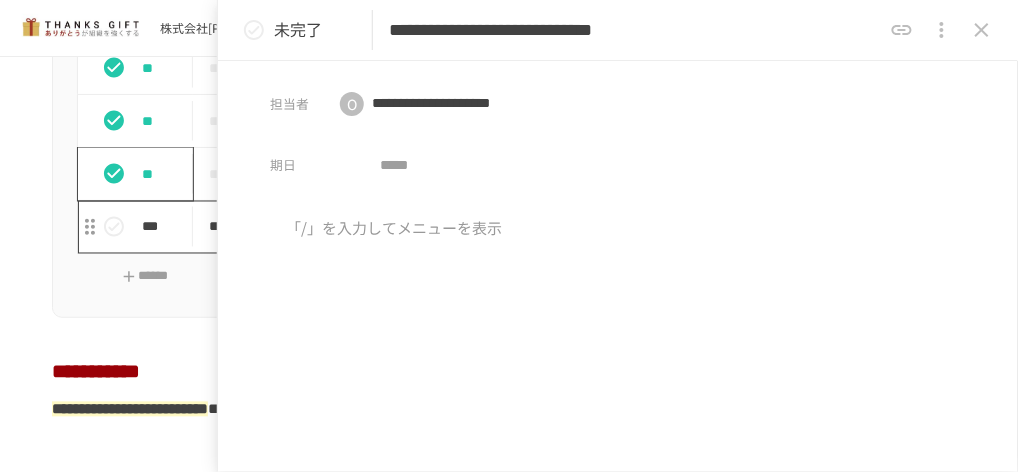 type 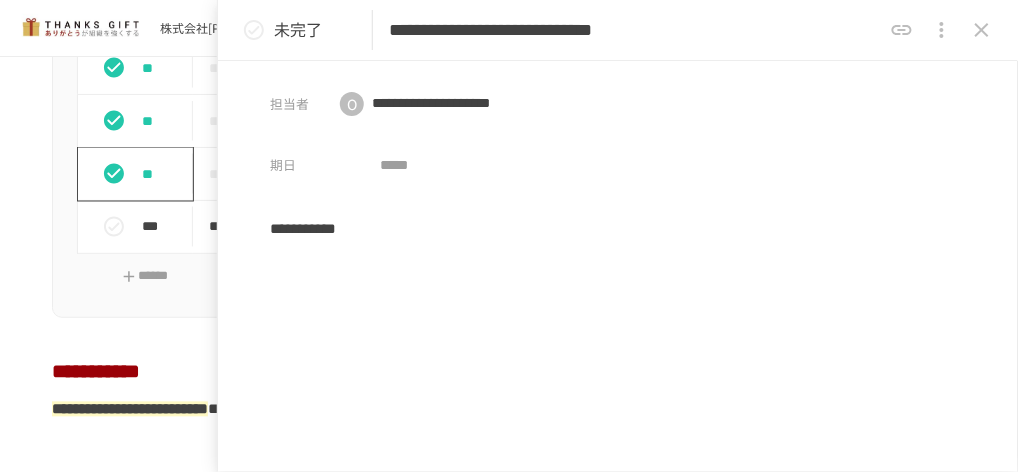 click on "**********" at bounding box center (618, 383) 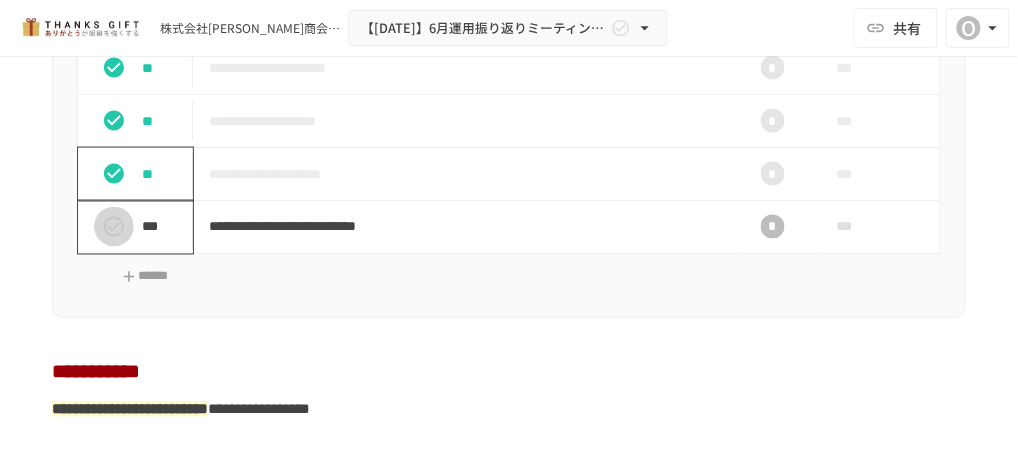 click 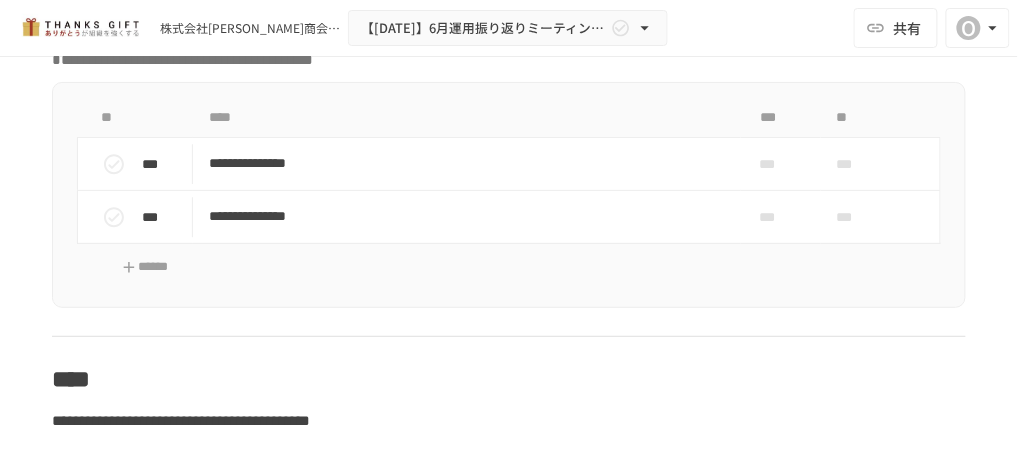 scroll, scrollTop: 8689, scrollLeft: 0, axis: vertical 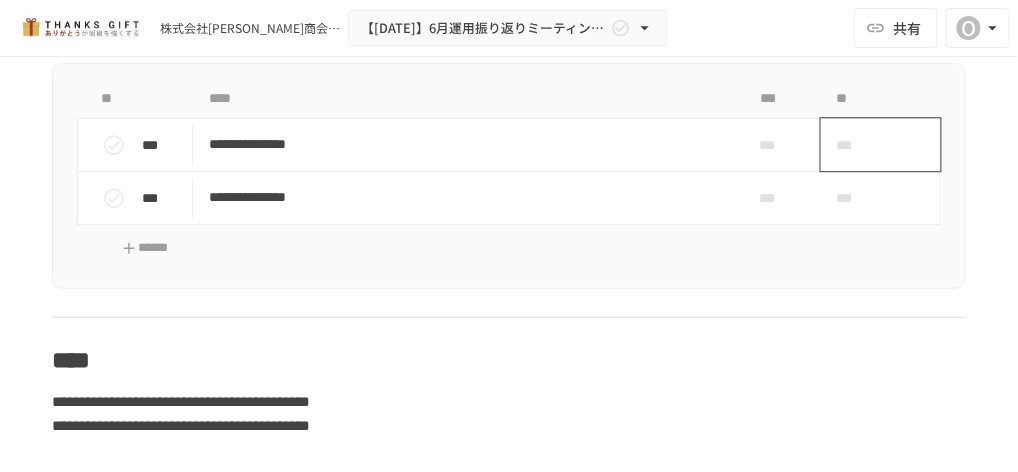 click on "***" at bounding box center [881, 144] 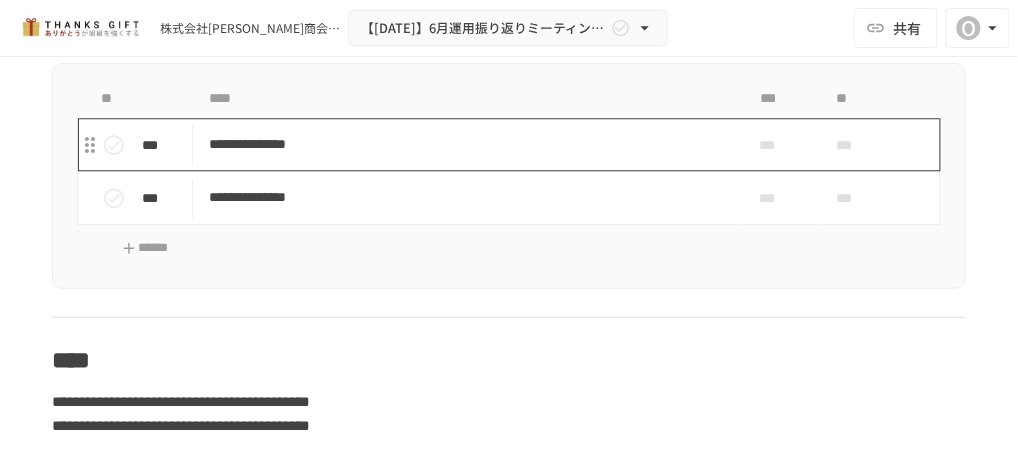 click on "**********" at bounding box center [463, 144] 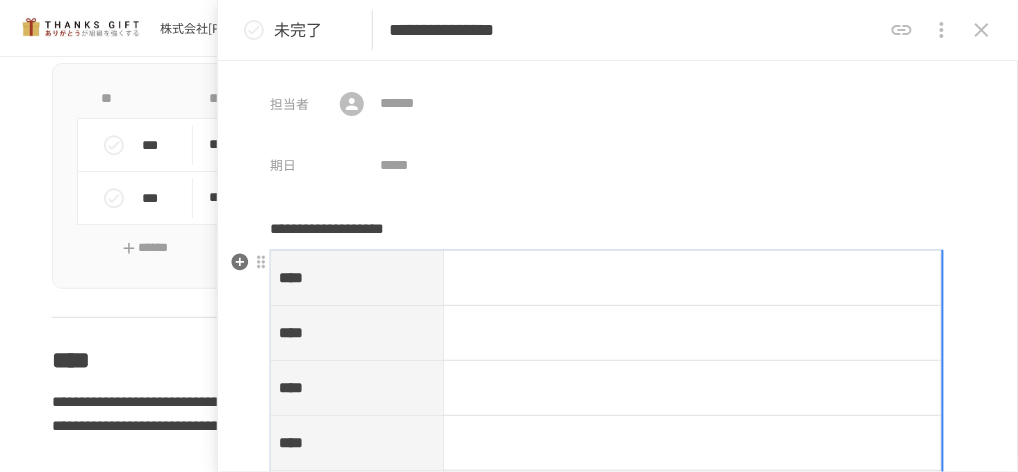 scroll, scrollTop: 189, scrollLeft: 0, axis: vertical 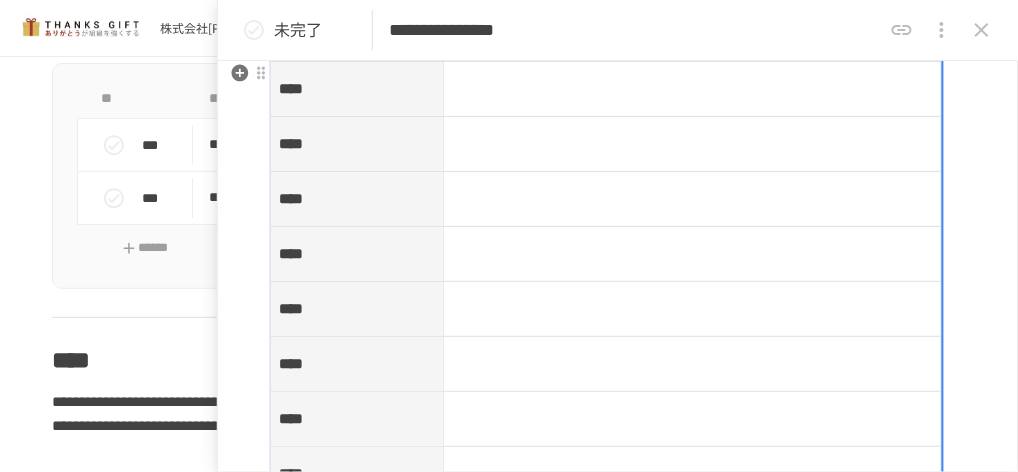 click on "**** **** **** **** **** **** **** **** **** **** ****" at bounding box center (606, 364) 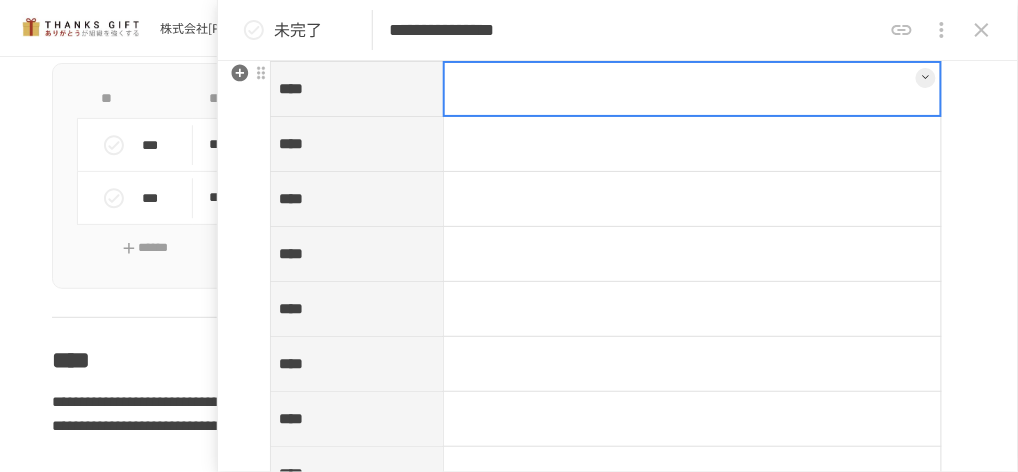 click at bounding box center [692, 89] 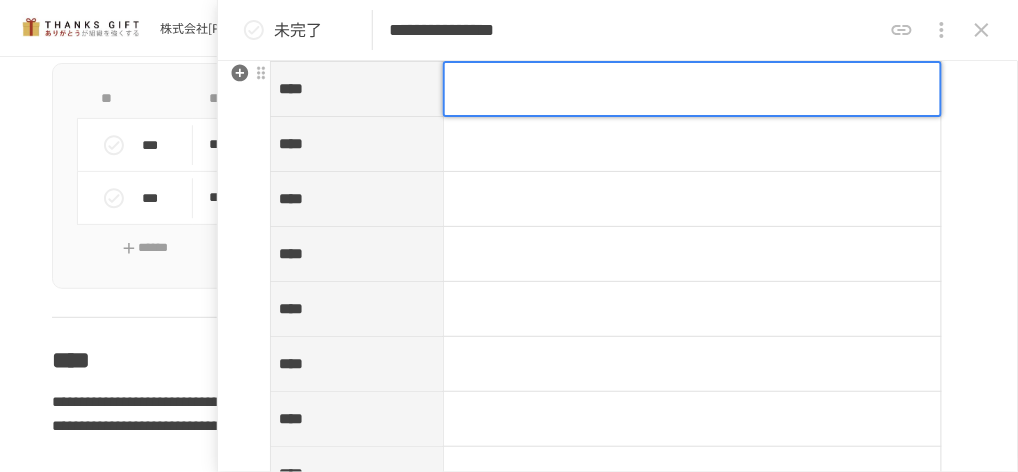 click at bounding box center (693, 89) 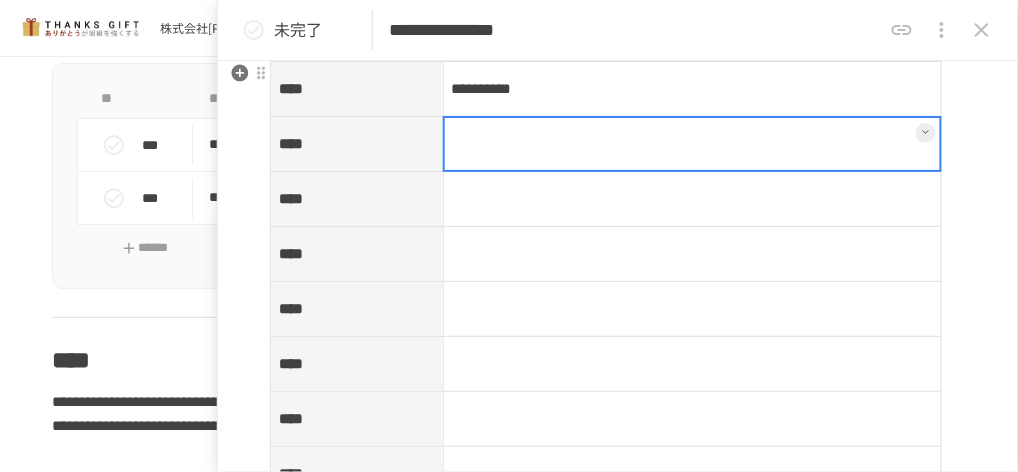click at bounding box center [692, 144] 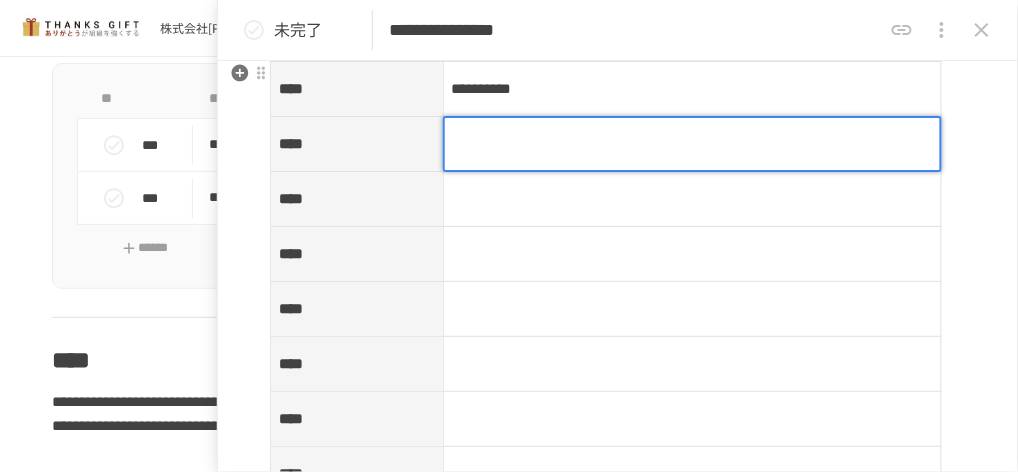 click at bounding box center (693, 144) 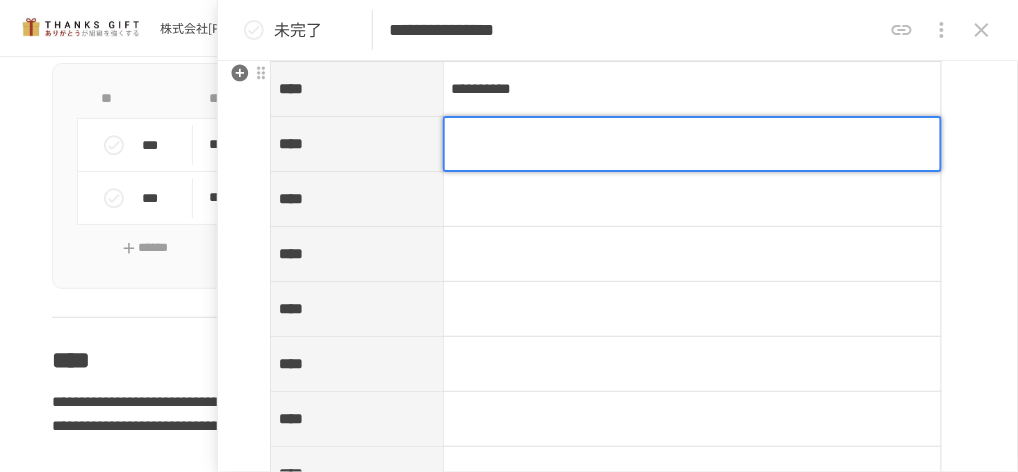 click at bounding box center (693, 144) 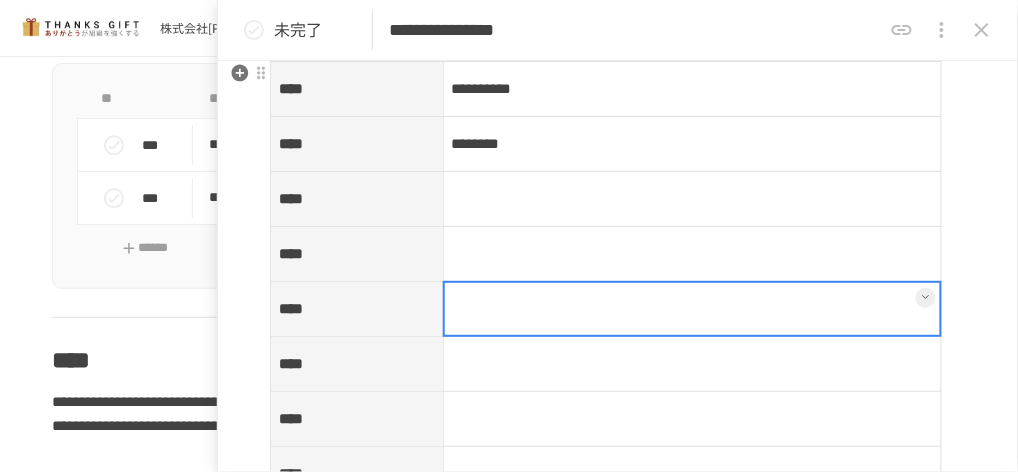click at bounding box center [692, 309] 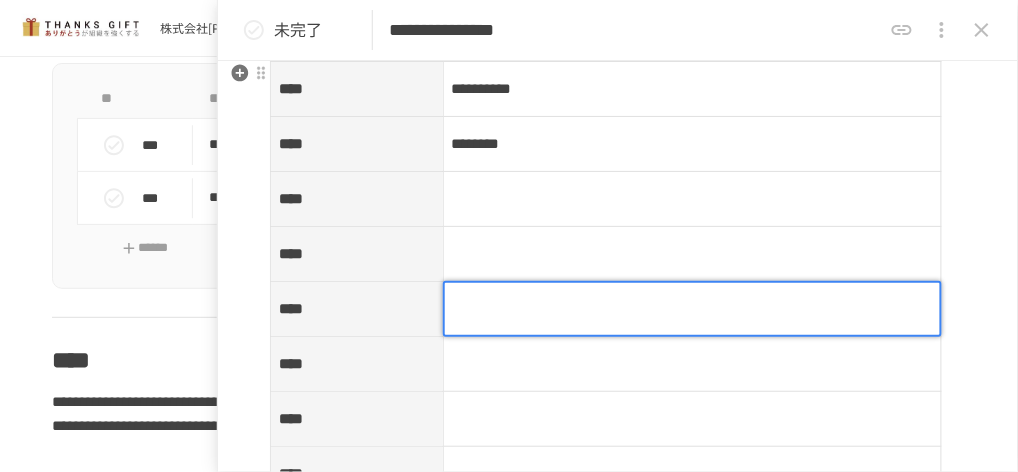 click at bounding box center (693, 309) 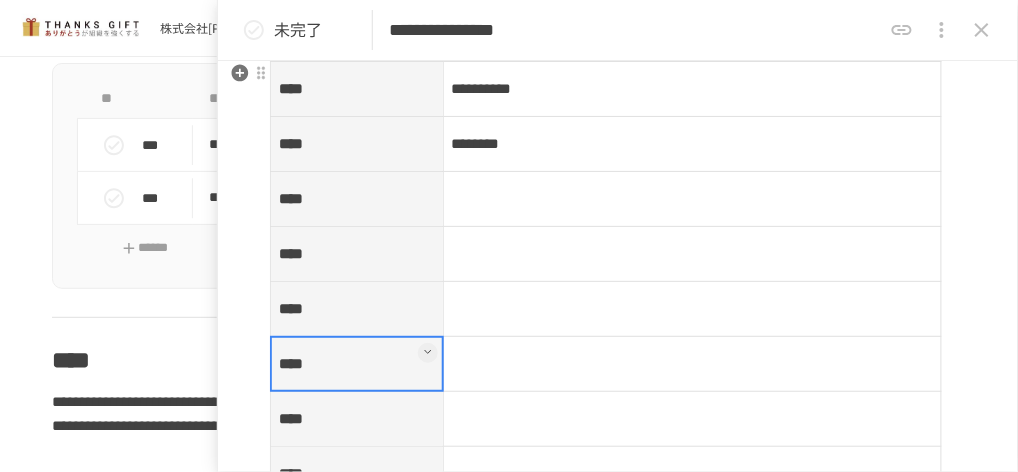 click on "****" at bounding box center (357, 364) 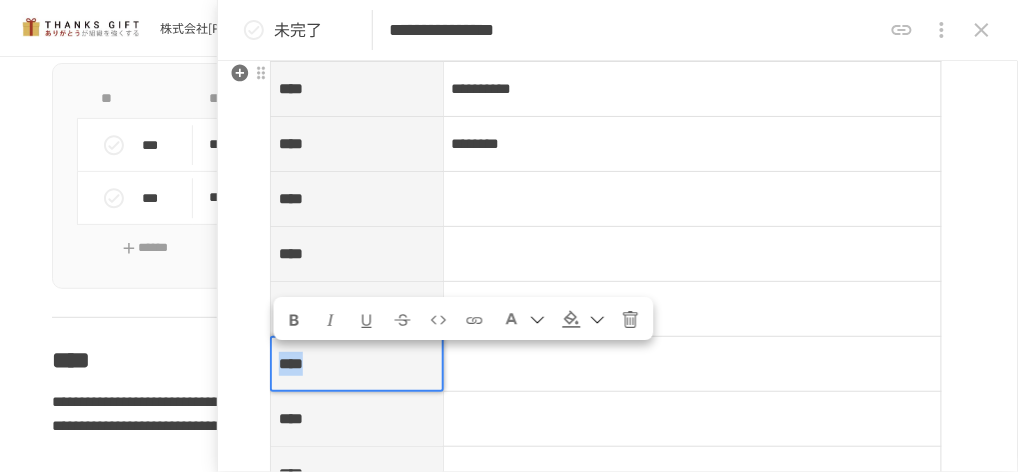 click on "****" at bounding box center (291, 363) 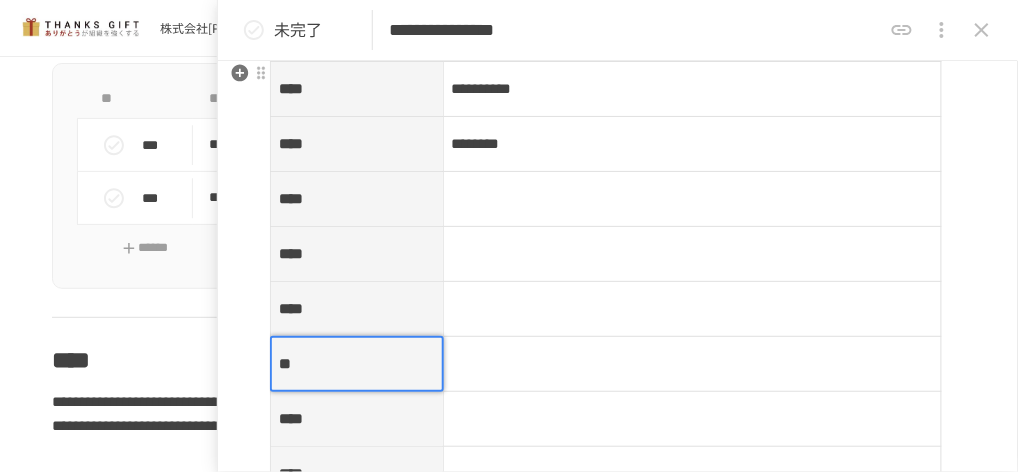 type 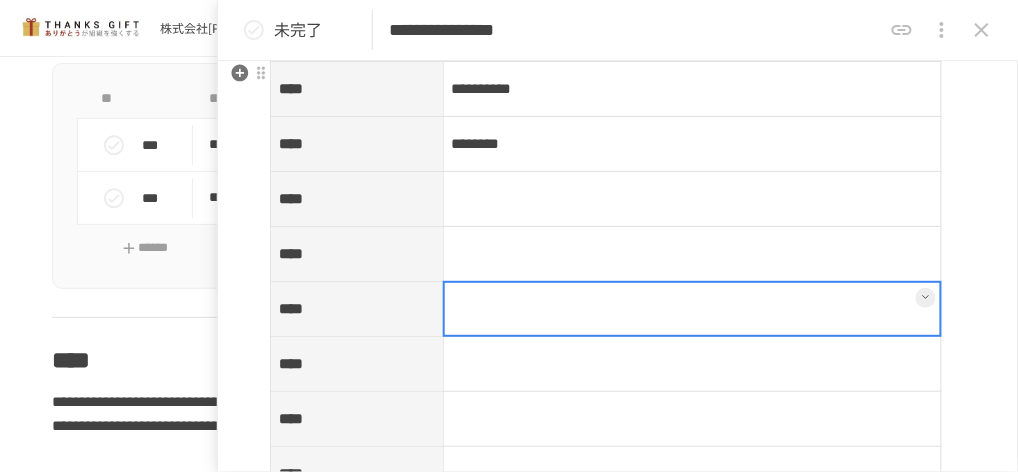 click at bounding box center [692, 309] 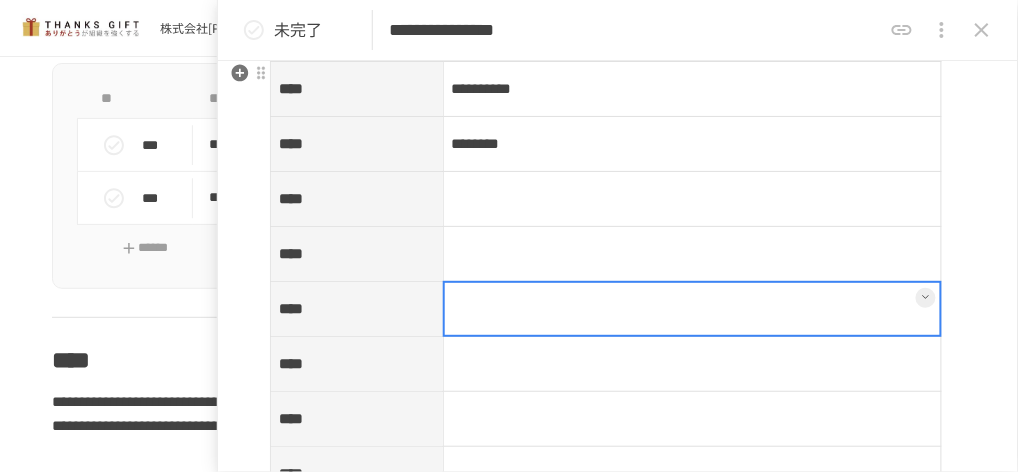 click at bounding box center (693, 309) 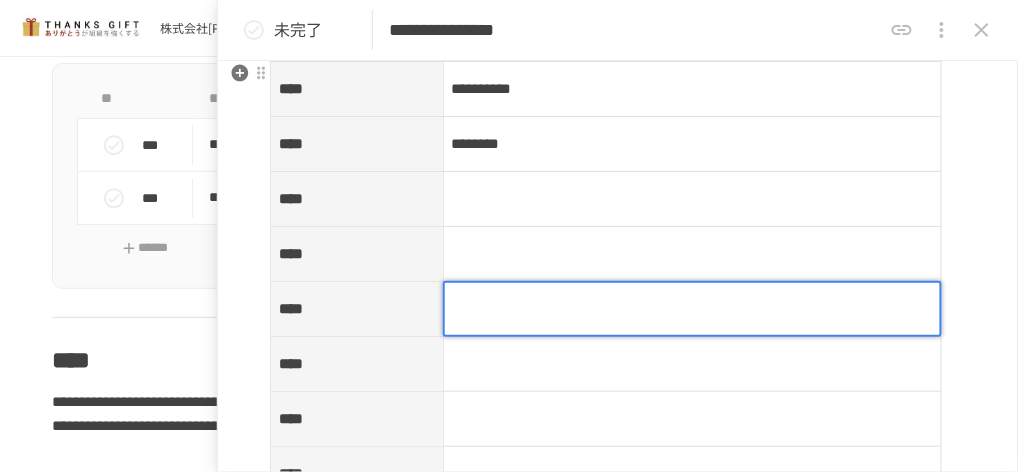 click at bounding box center (693, 309) 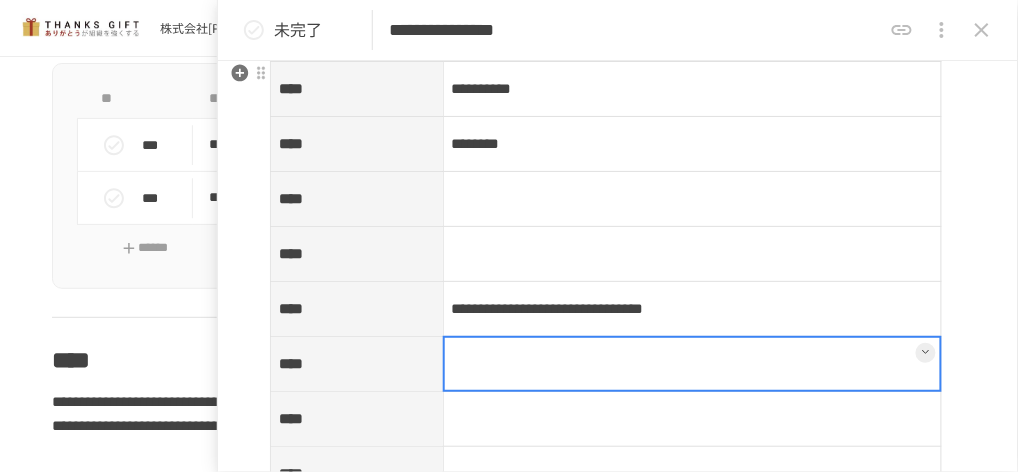 click at bounding box center (692, 364) 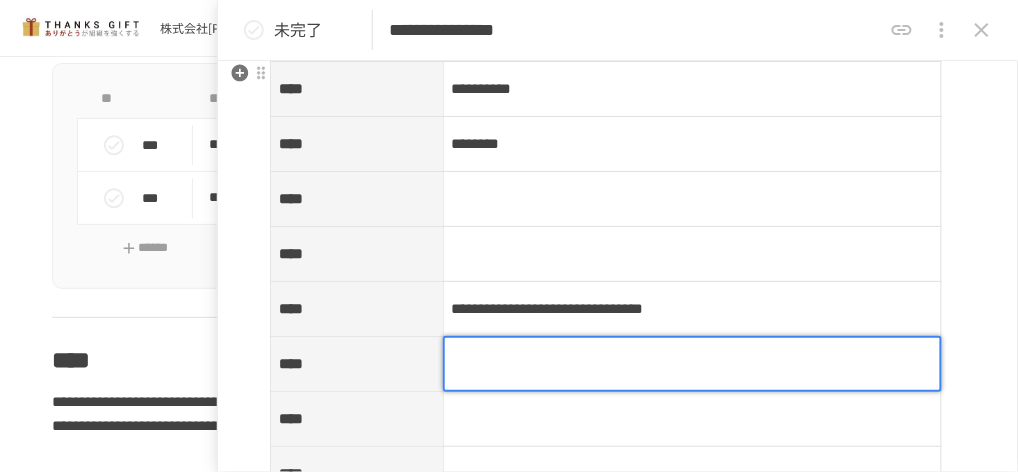 click at bounding box center [693, 364] 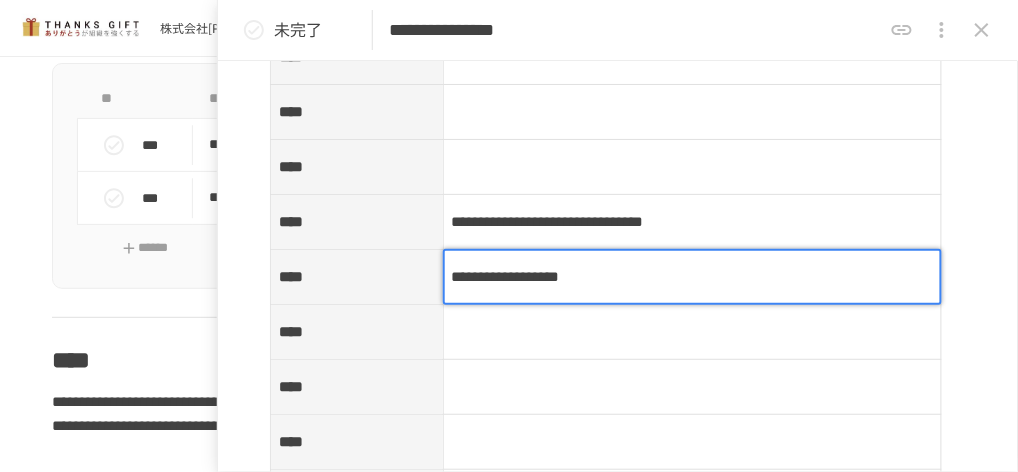 scroll, scrollTop: 289, scrollLeft: 0, axis: vertical 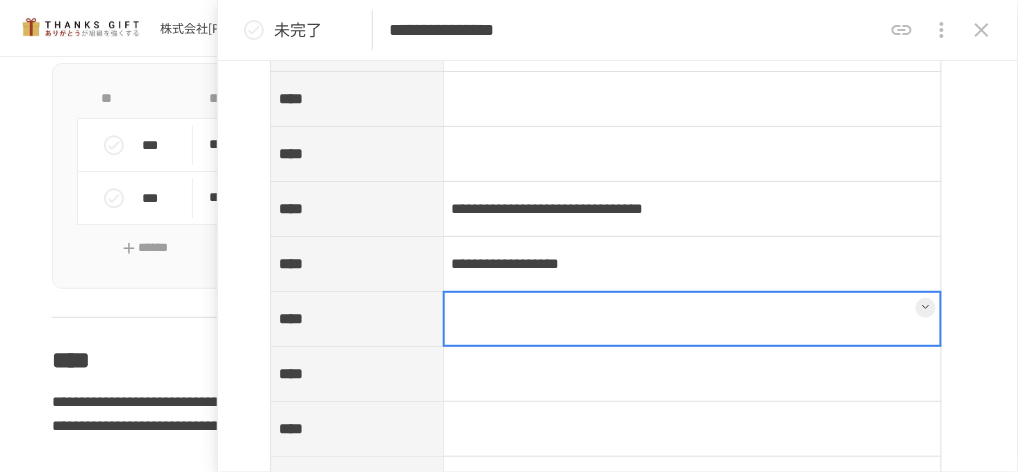 click at bounding box center [692, 319] 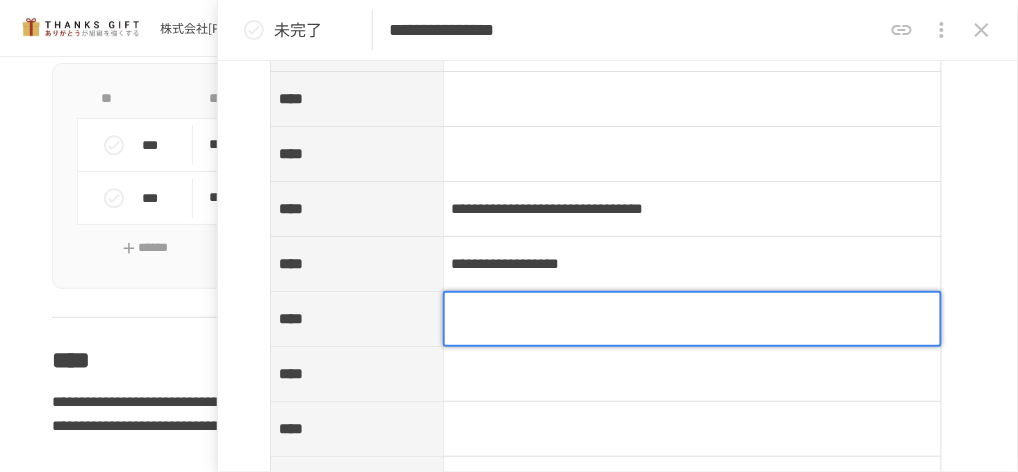 click at bounding box center [693, 319] 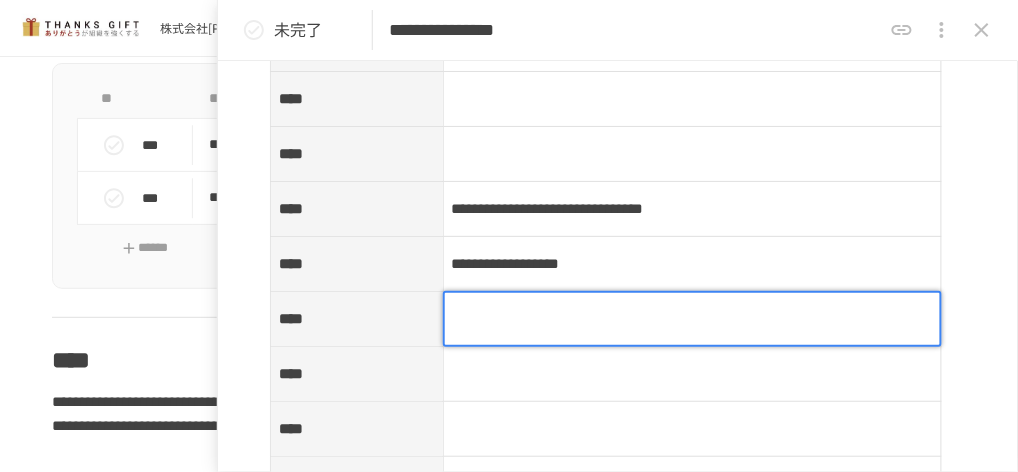 type 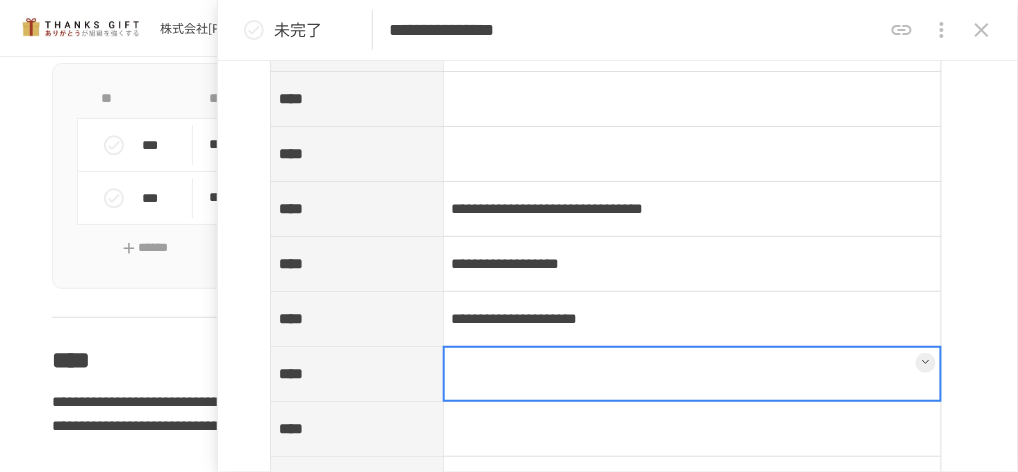 click at bounding box center (692, 374) 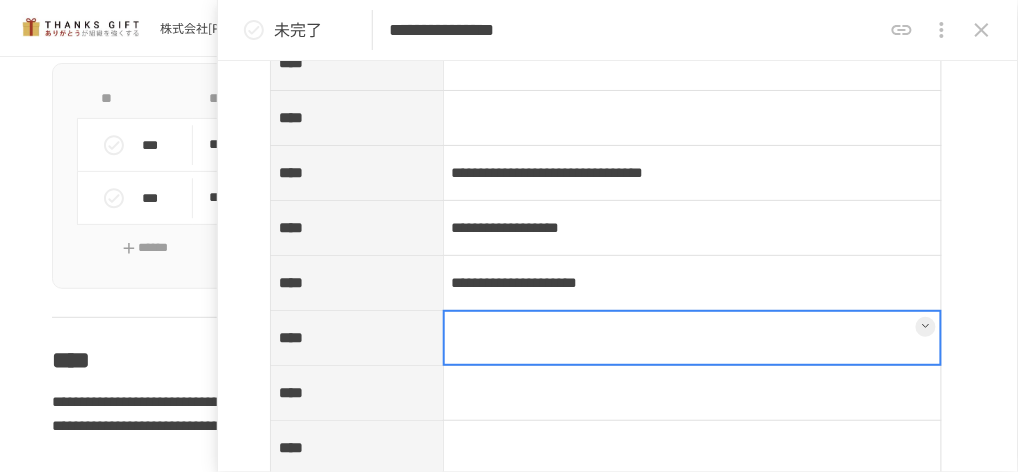 scroll, scrollTop: 386, scrollLeft: 0, axis: vertical 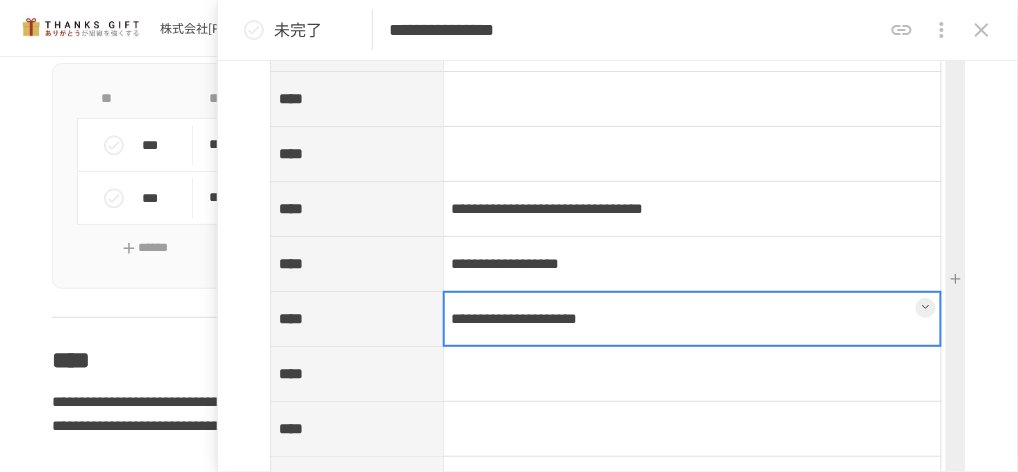 click on "**********" at bounding box center [692, 319] 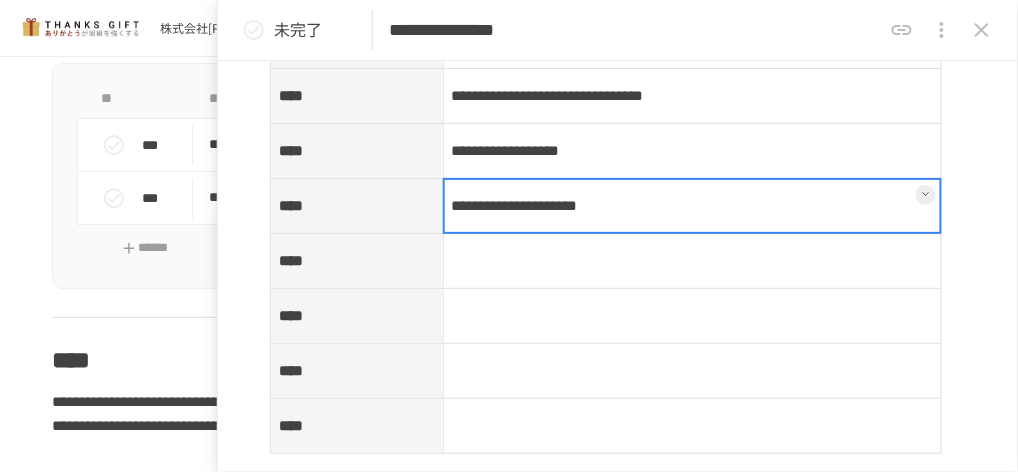 scroll, scrollTop: 510, scrollLeft: 0, axis: vertical 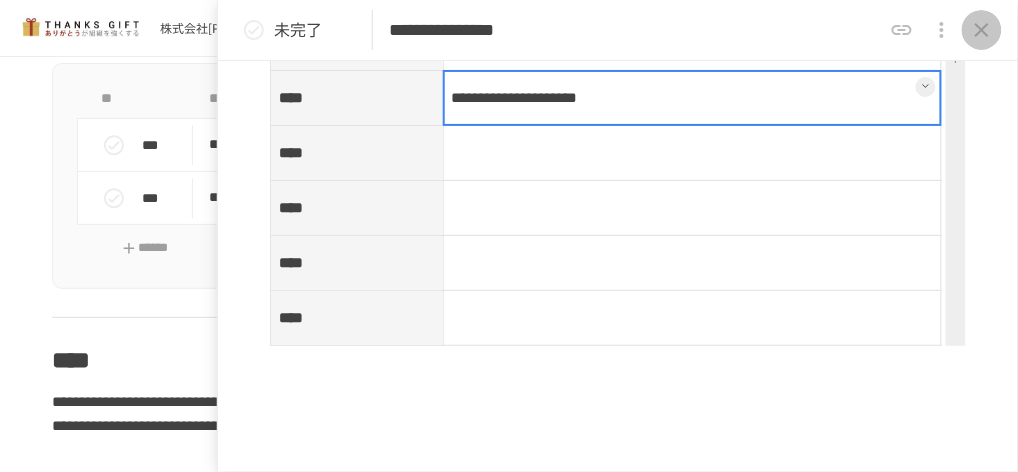 click 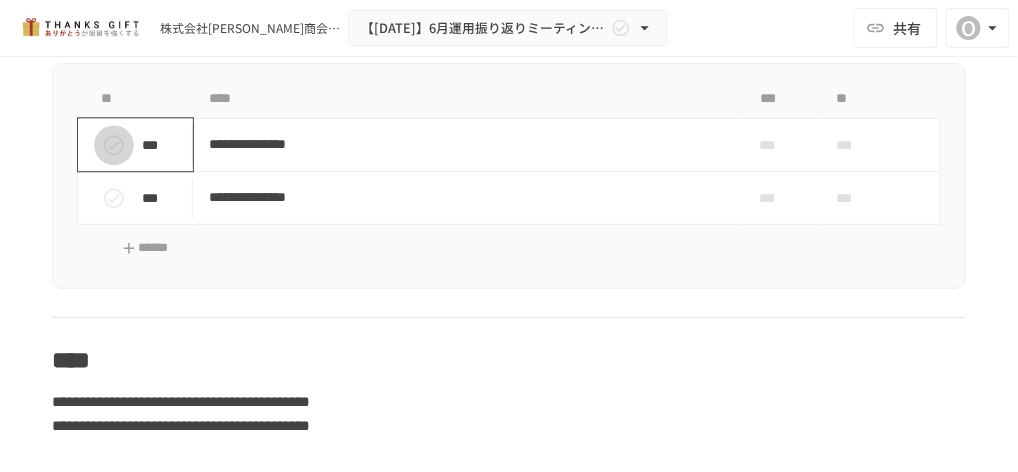 click 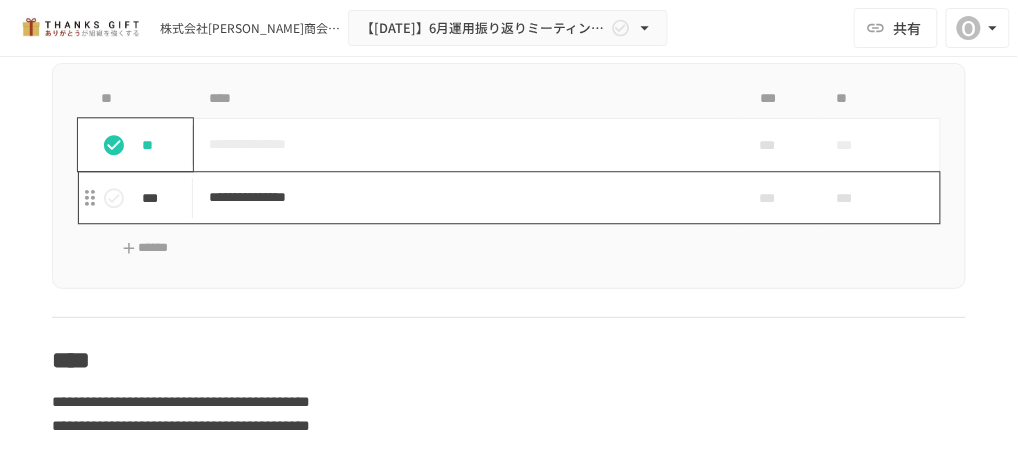 click on "**********" at bounding box center (463, 197) 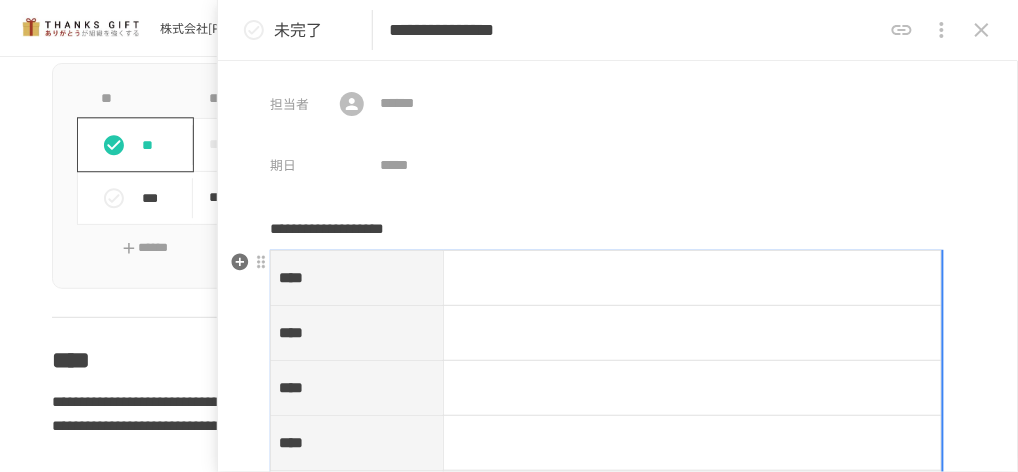 scroll, scrollTop: 189, scrollLeft: 0, axis: vertical 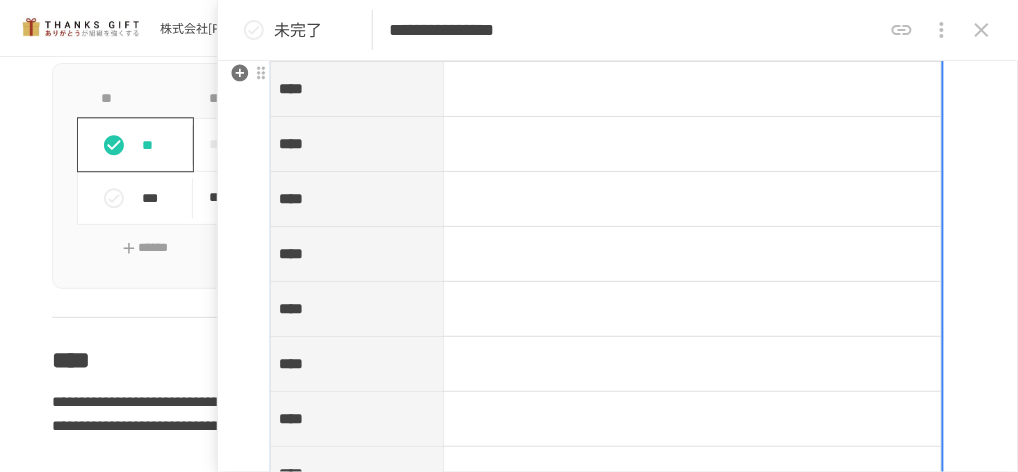 click on "**** **** **** **** **** **** **** **** **** **** ****" at bounding box center [606, 364] 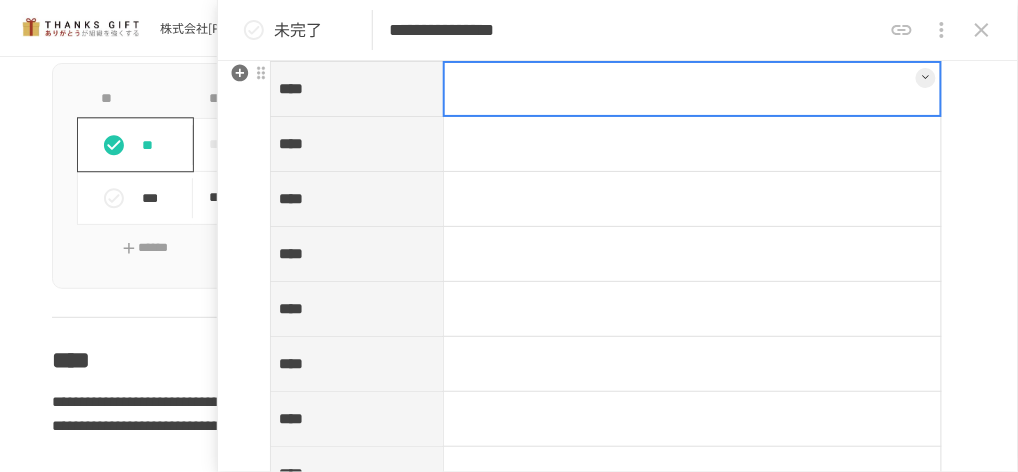 click at bounding box center (692, 89) 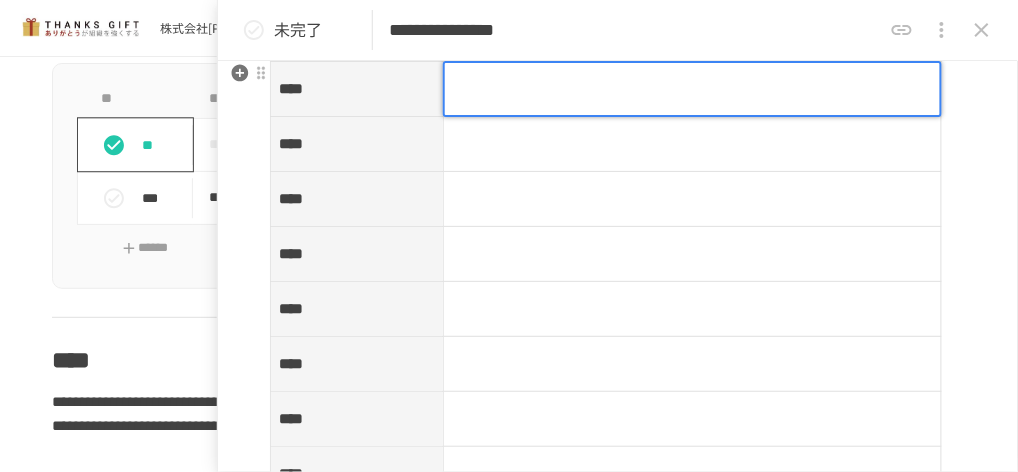 click at bounding box center [693, 89] 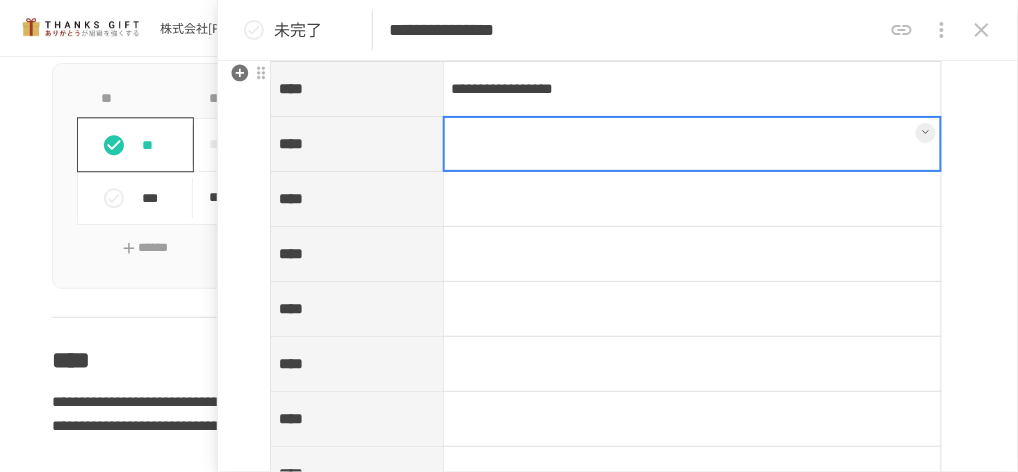 click at bounding box center [692, 144] 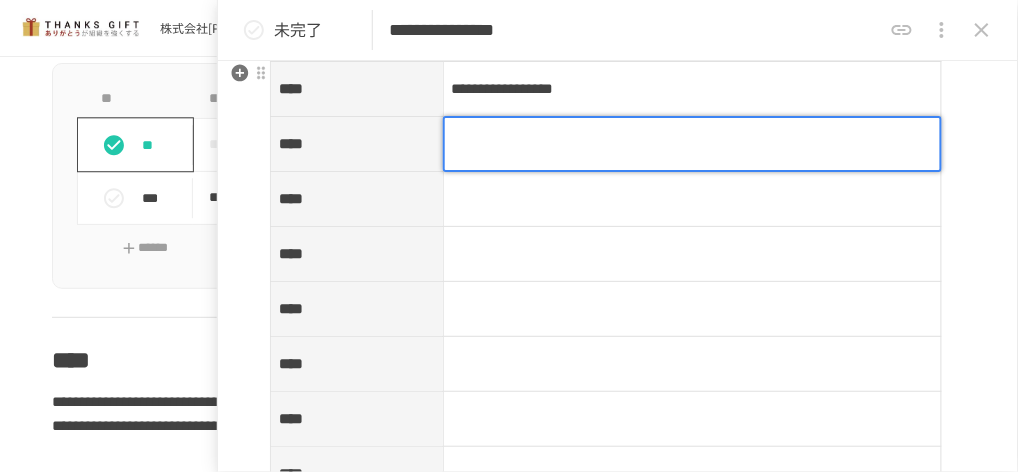 click at bounding box center (693, 144) 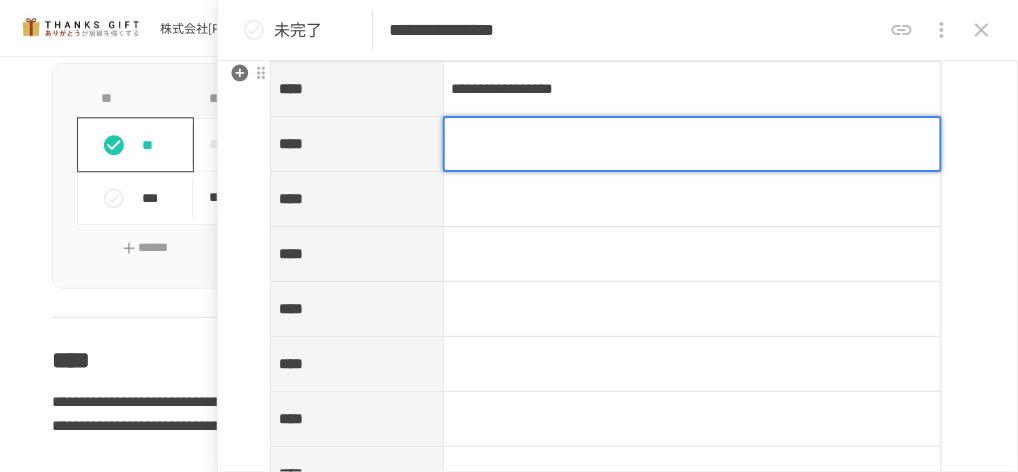 click at bounding box center (693, 144) 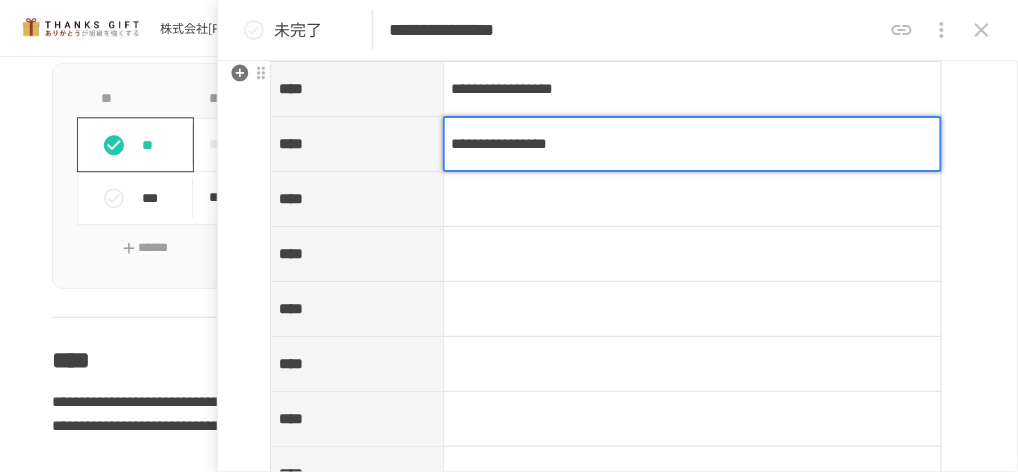 click at bounding box center [692, 309] 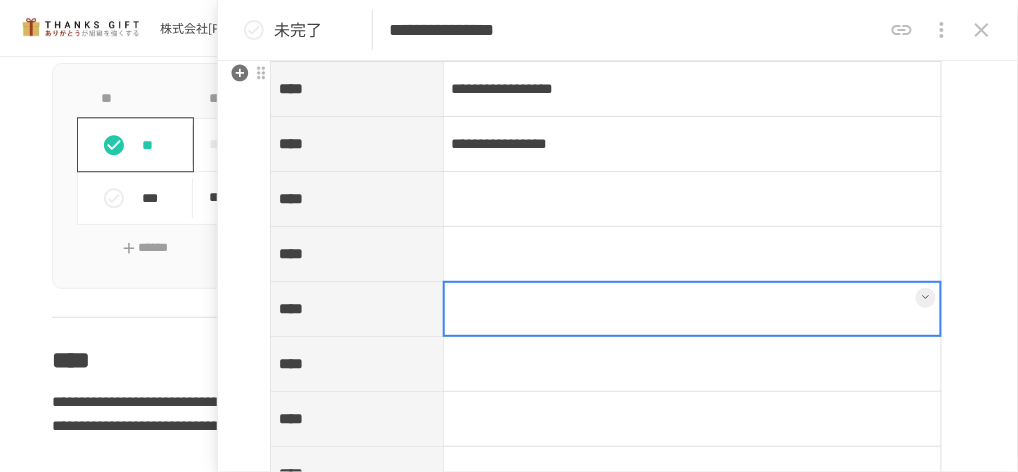 click at bounding box center [693, 309] 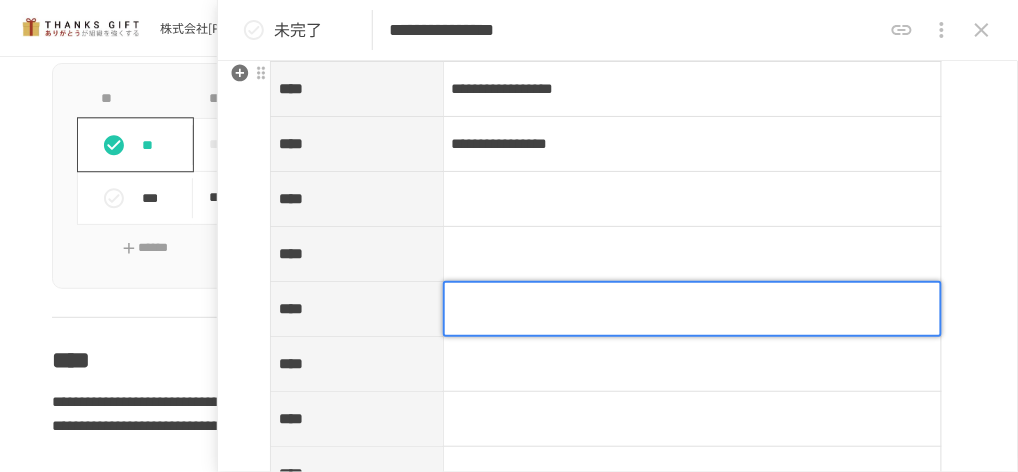 click at bounding box center [693, 309] 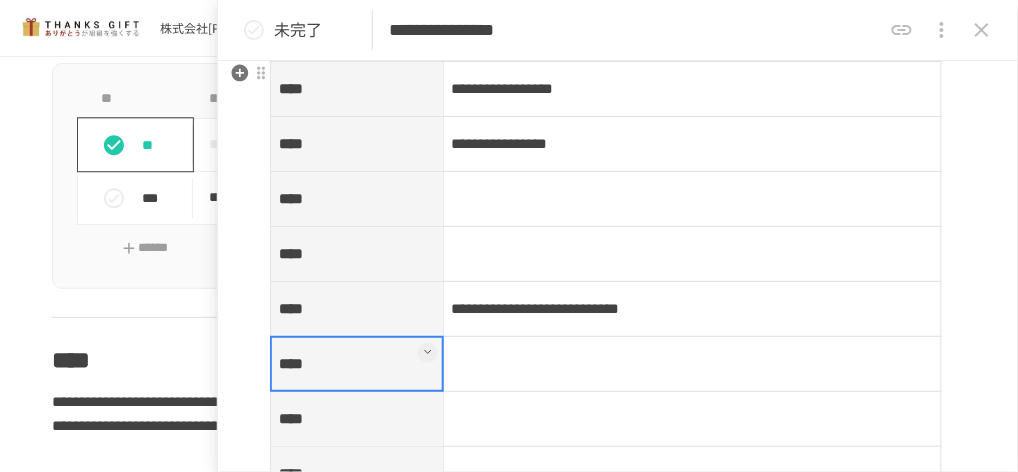 click on "****" at bounding box center [357, 364] 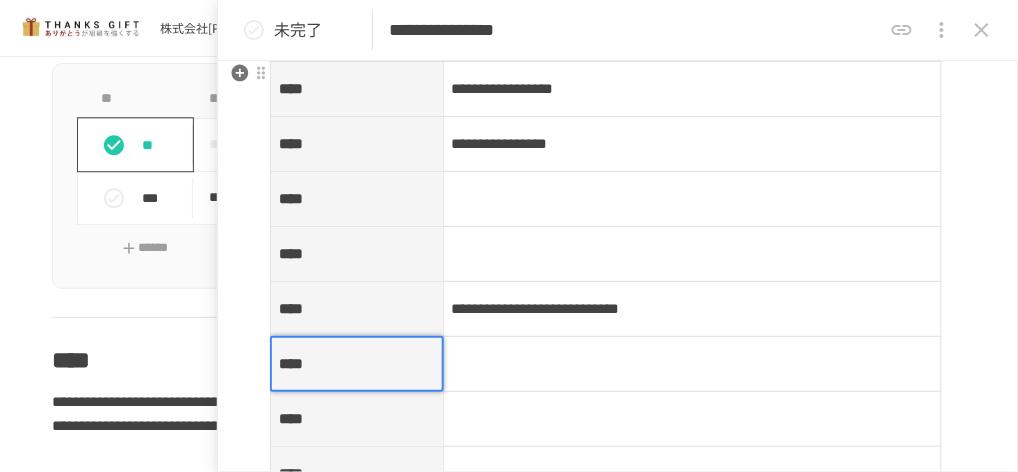 click on "****" at bounding box center (291, 363) 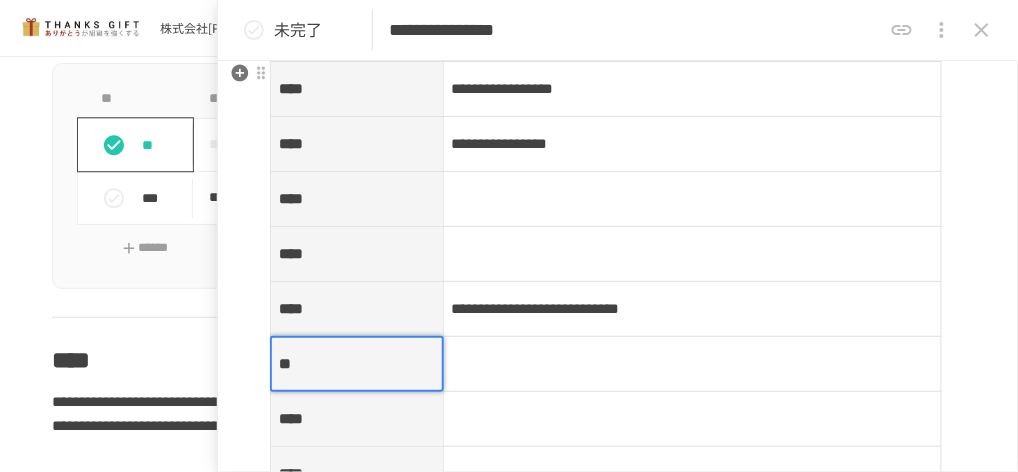 type 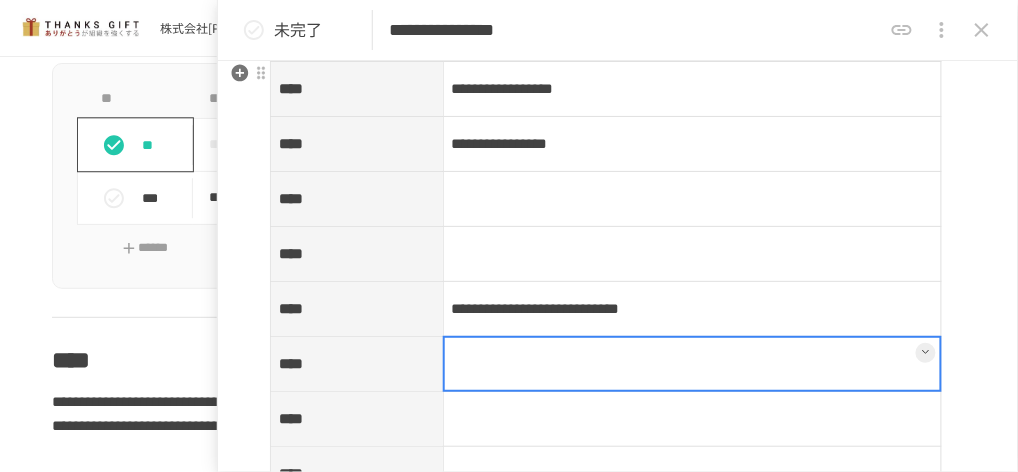 click at bounding box center (693, 364) 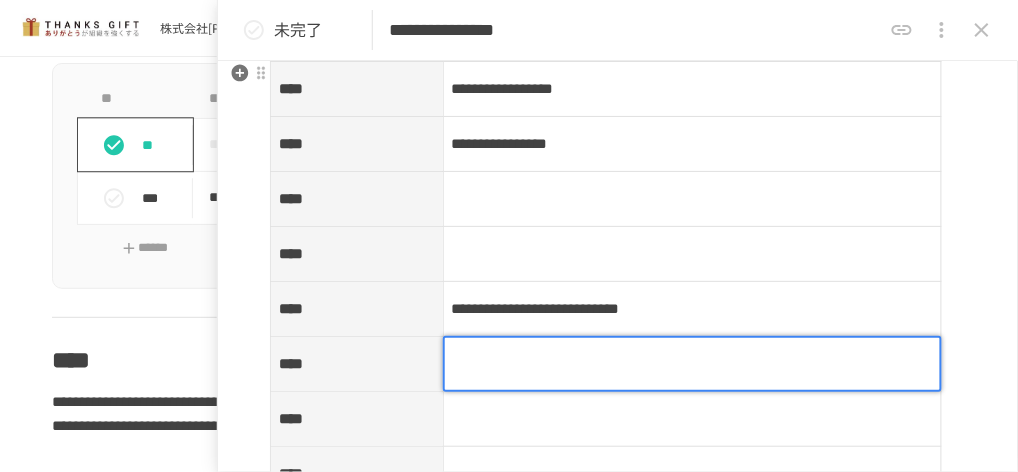 click at bounding box center (693, 364) 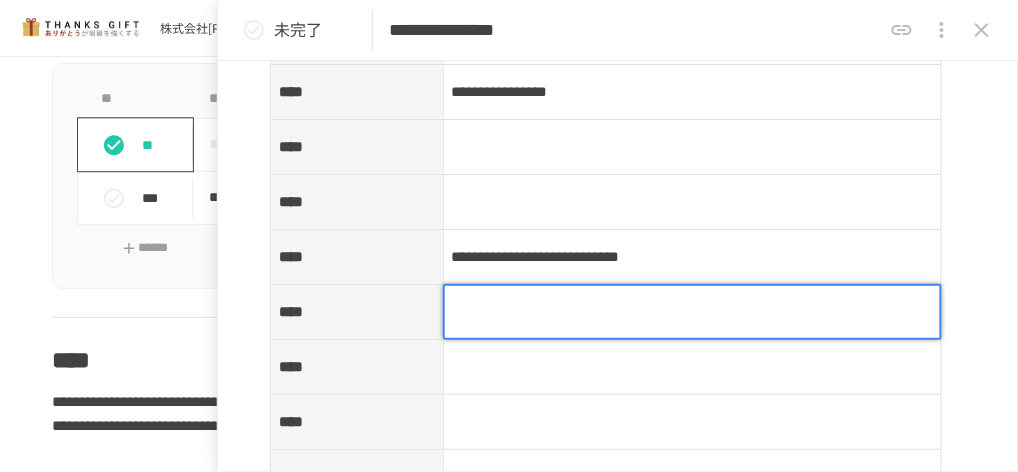 scroll, scrollTop: 262, scrollLeft: 0, axis: vertical 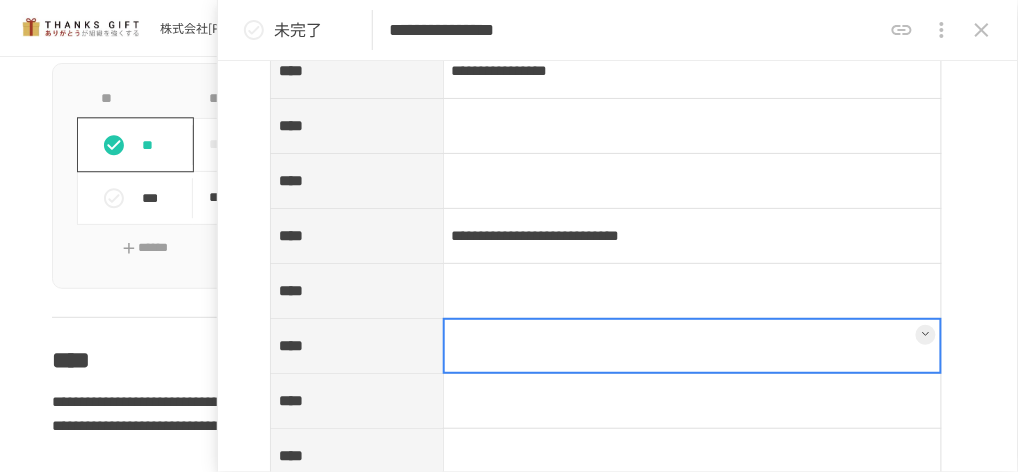 click at bounding box center (692, 346) 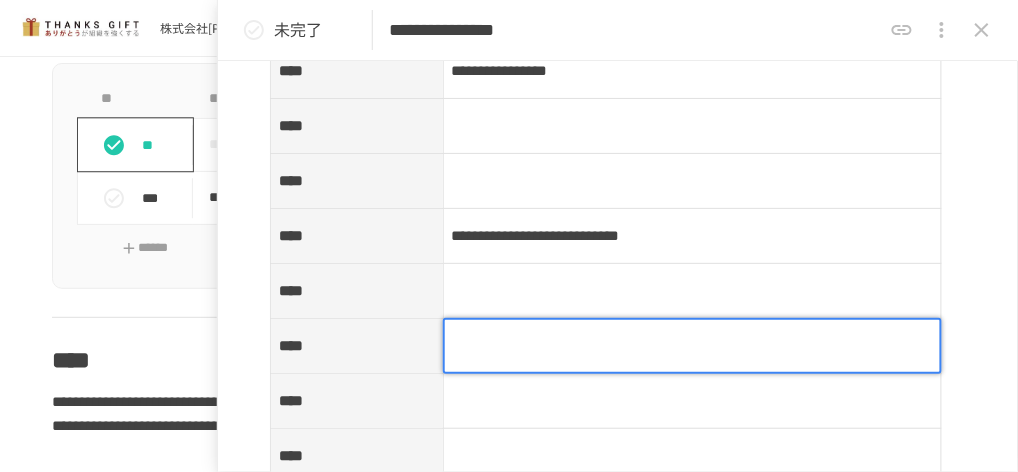 click at bounding box center (693, 346) 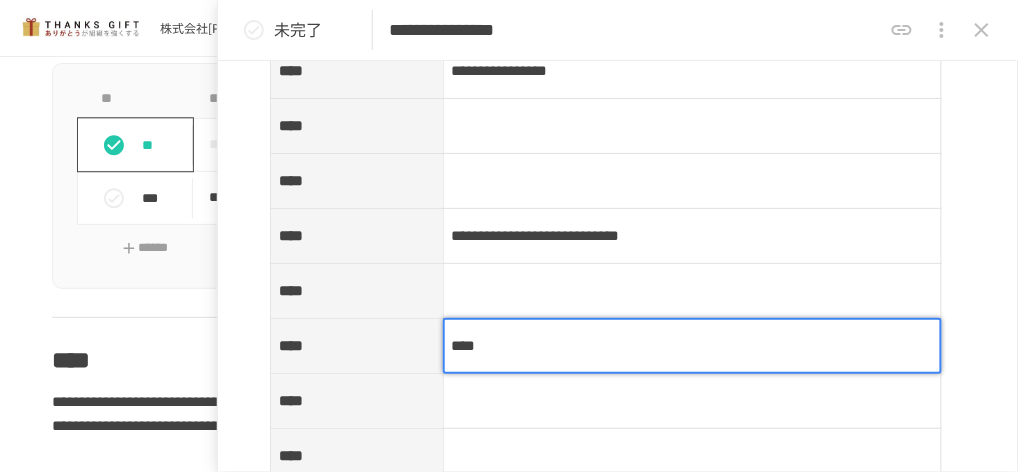 click on "****" at bounding box center (464, 345) 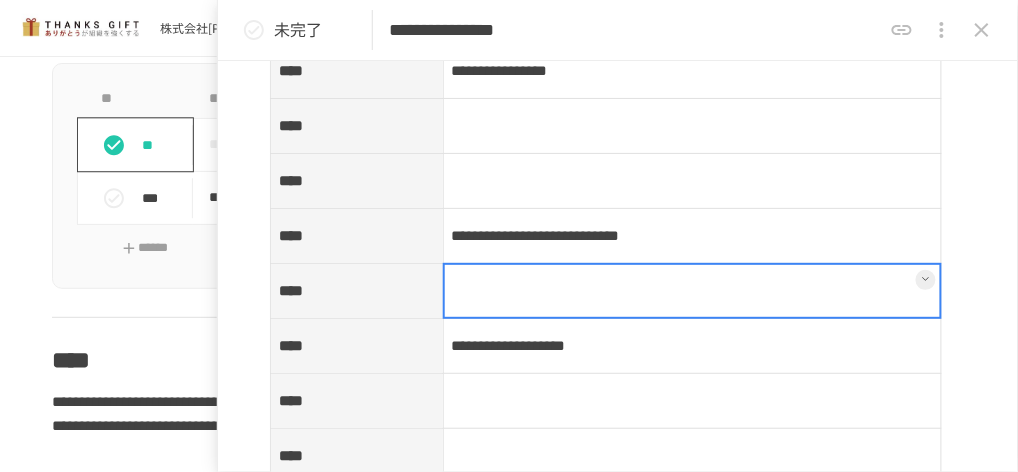 click at bounding box center (692, 291) 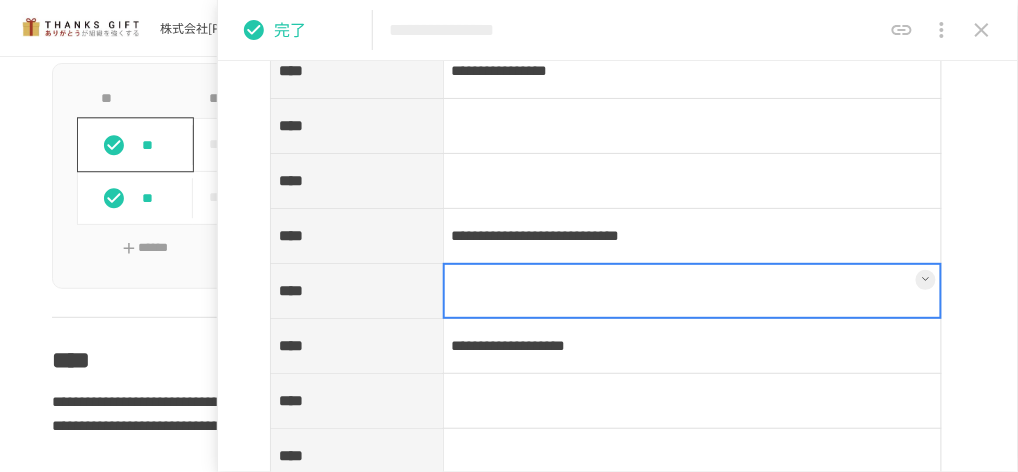 click 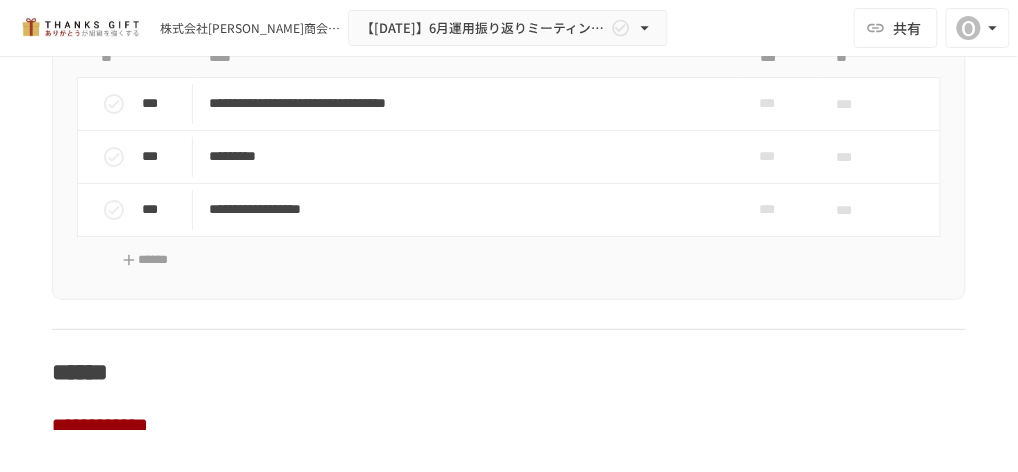 scroll, scrollTop: 9264, scrollLeft: 0, axis: vertical 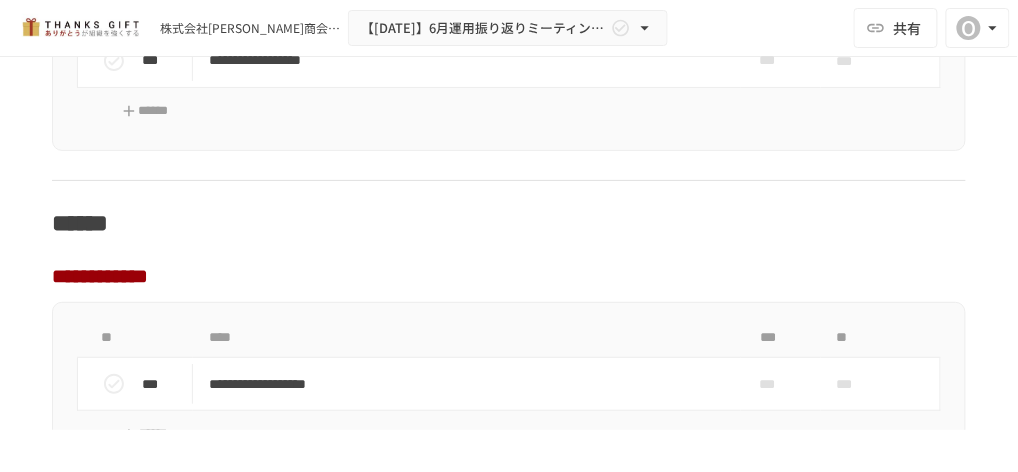 click on "**********" at bounding box center (463, -46) 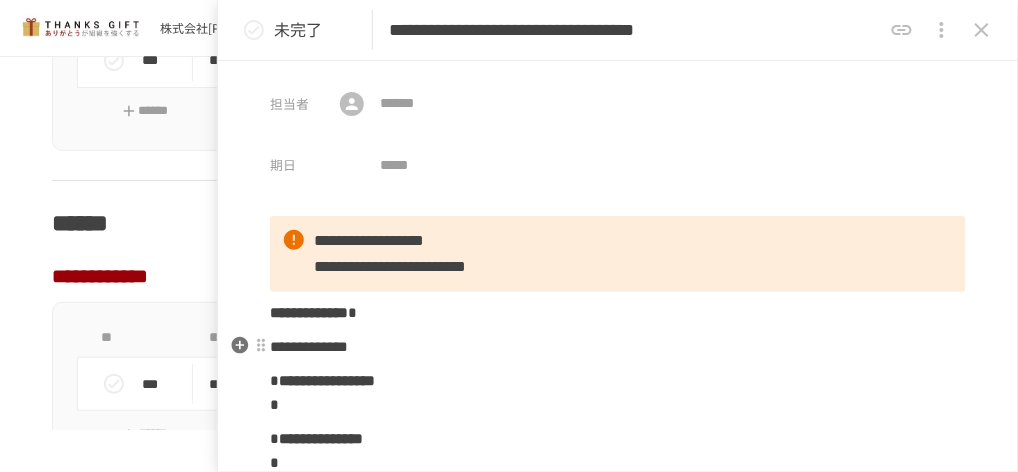 click on "**********" at bounding box center [309, 346] 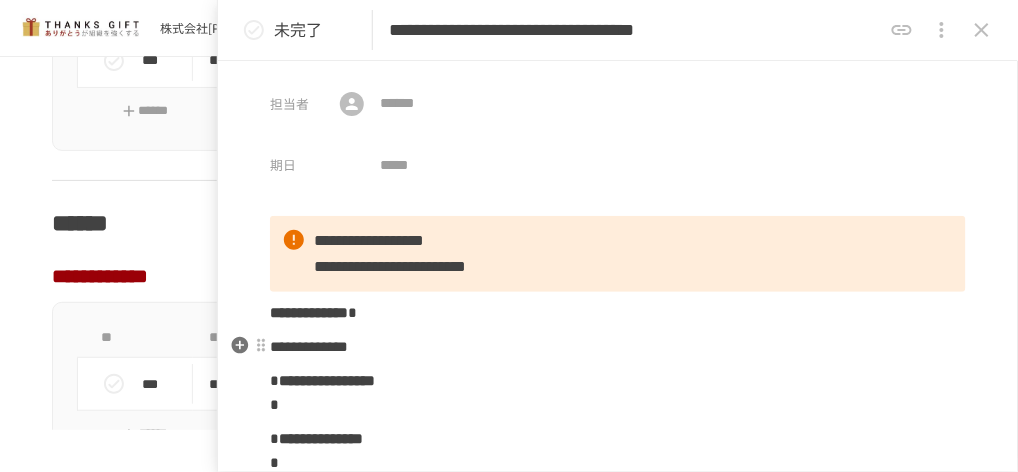 click on "**********" at bounding box center (309, 346) 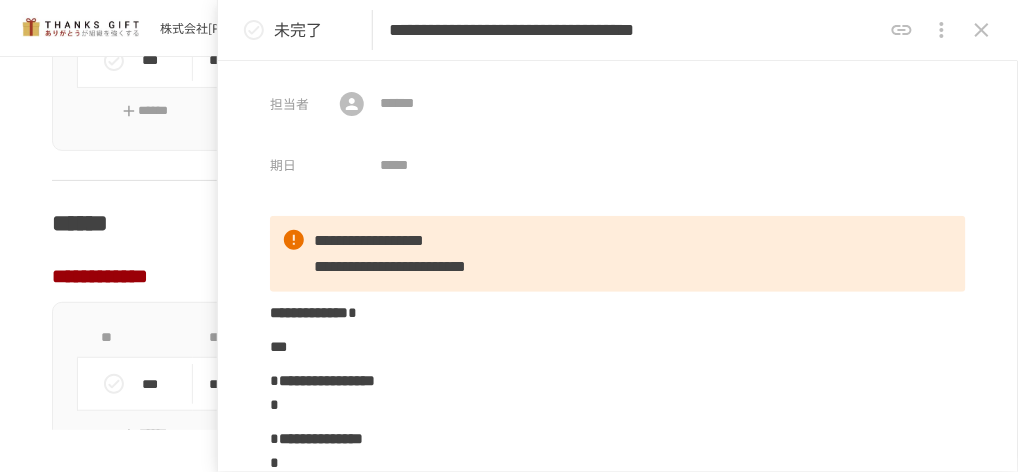 type 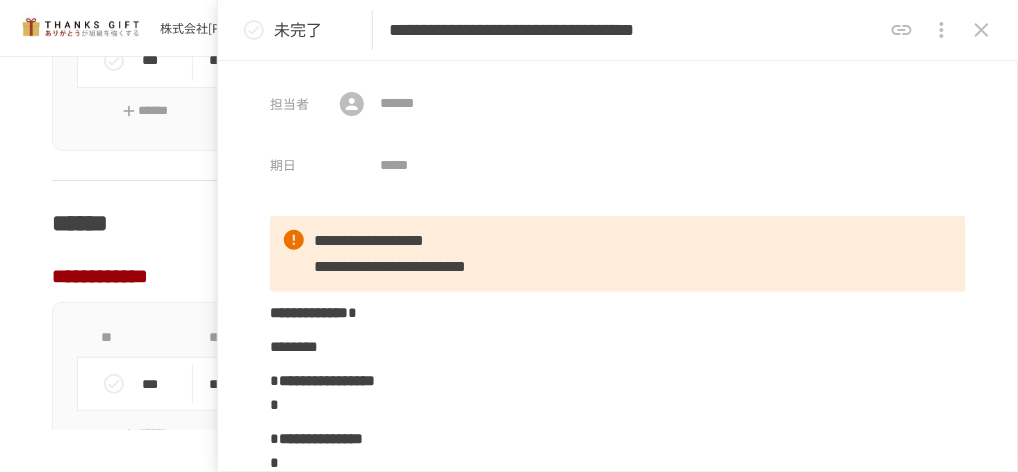 scroll, scrollTop: 345, scrollLeft: 0, axis: vertical 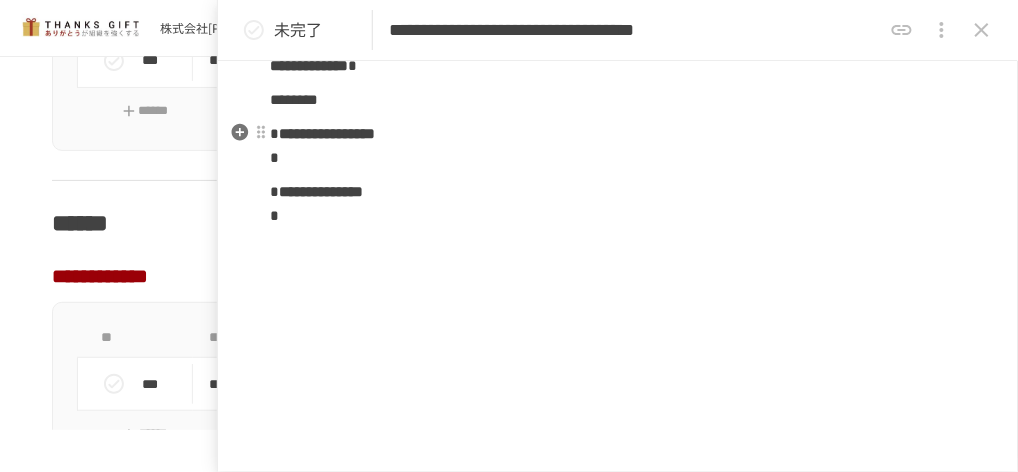 click on "**********" at bounding box center (618, 146) 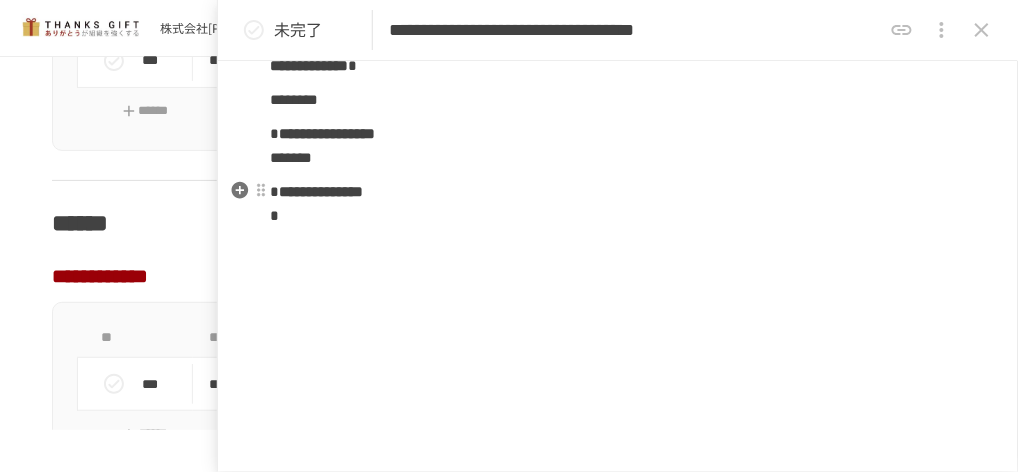 click on "**********" at bounding box center (618, 204) 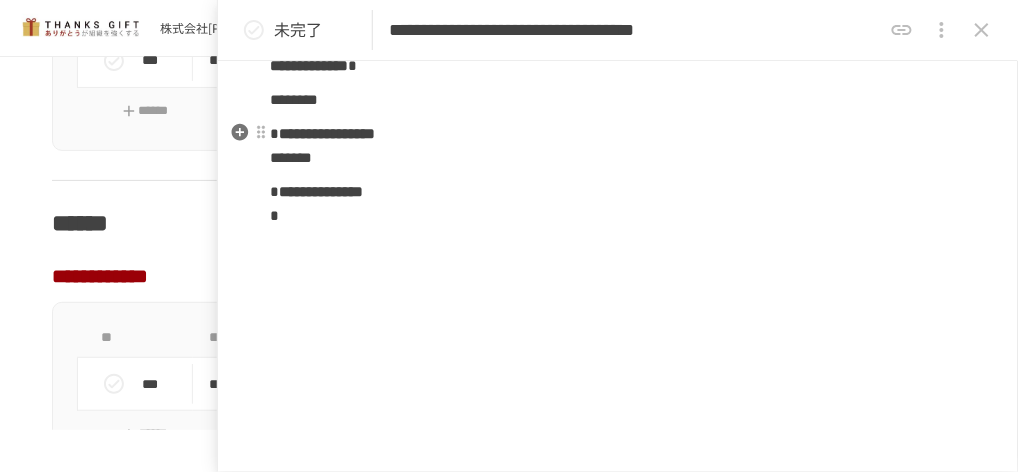 click on "**********" at bounding box center (618, 146) 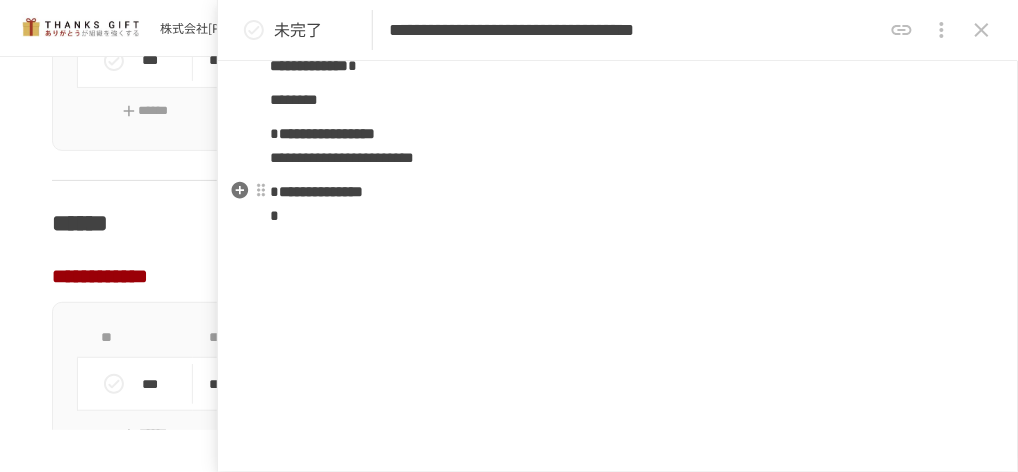 click on "**********" at bounding box center (618, 204) 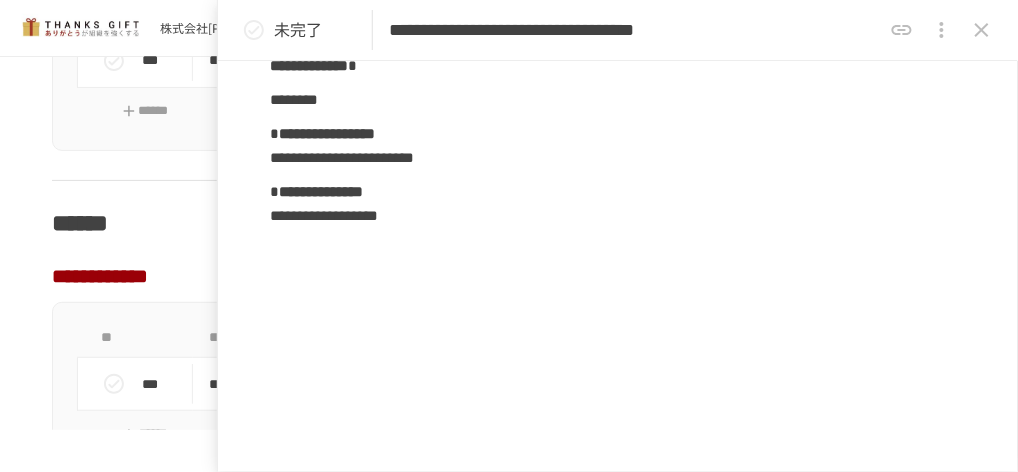 click 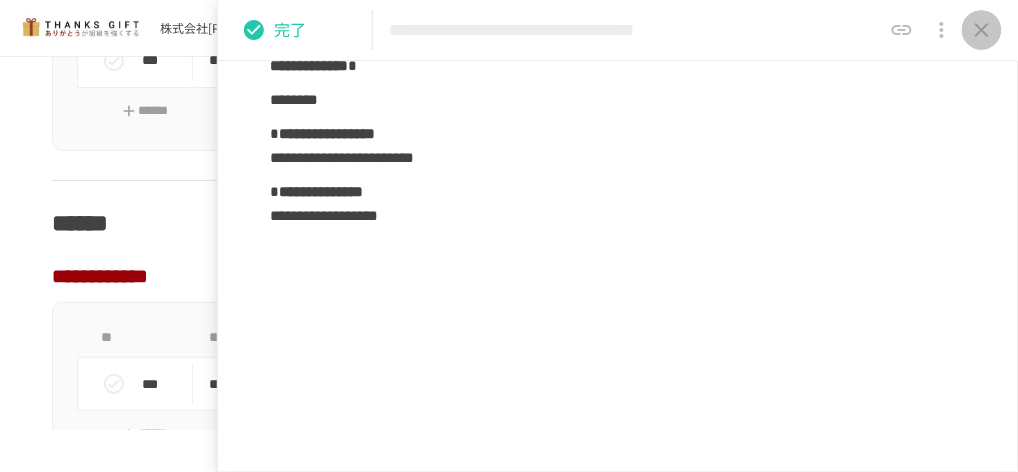 click 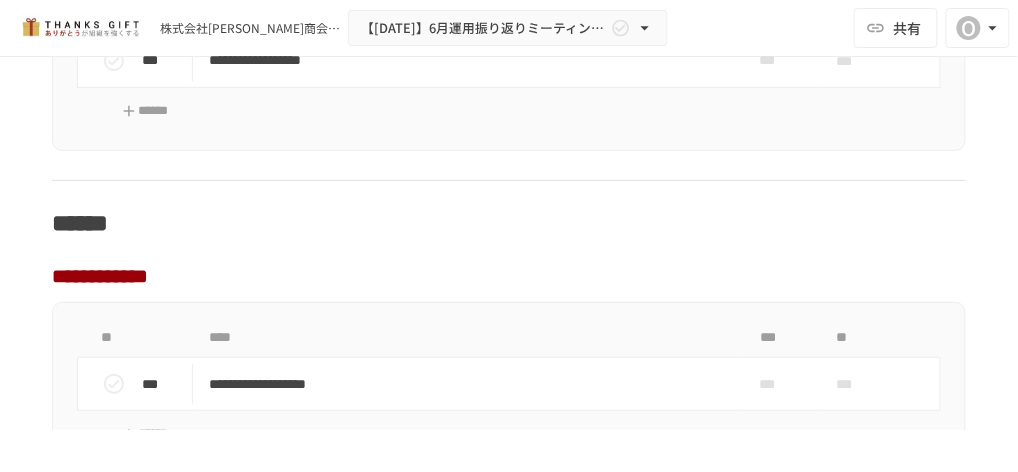 click on "*********" at bounding box center [467, 7] 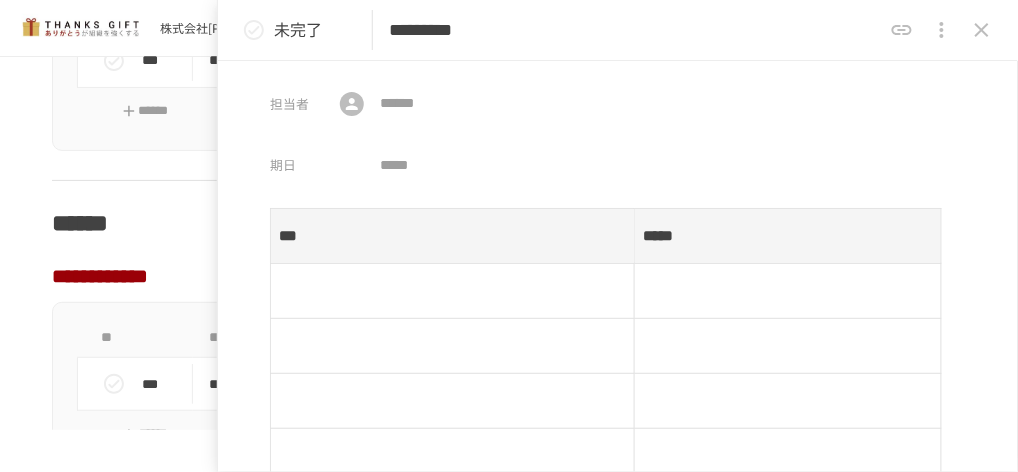 click 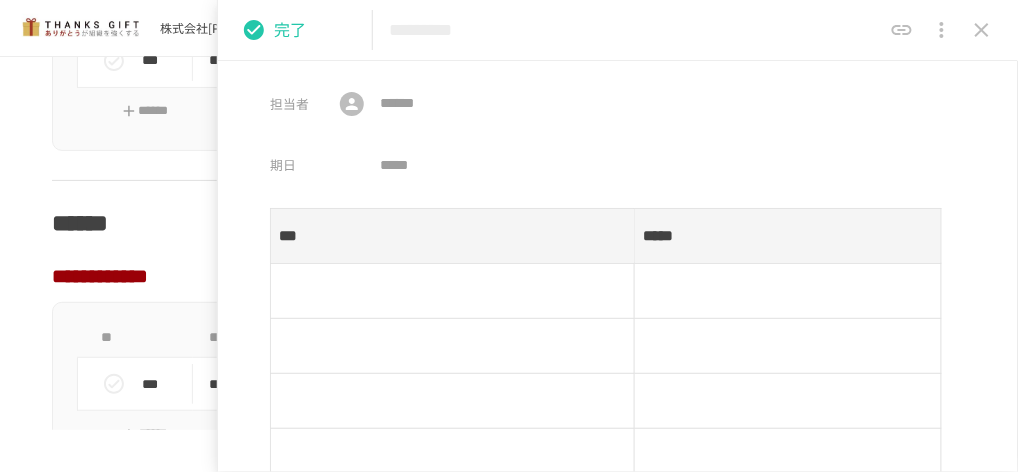 click 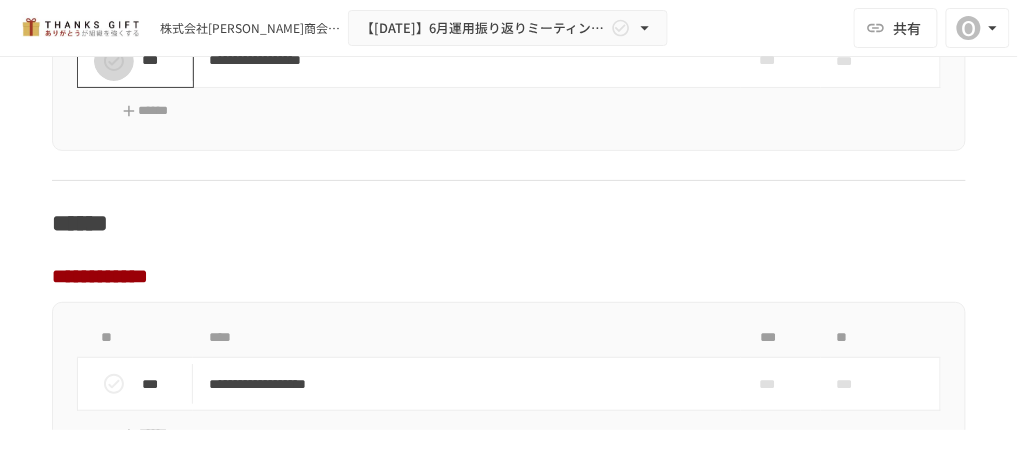 click 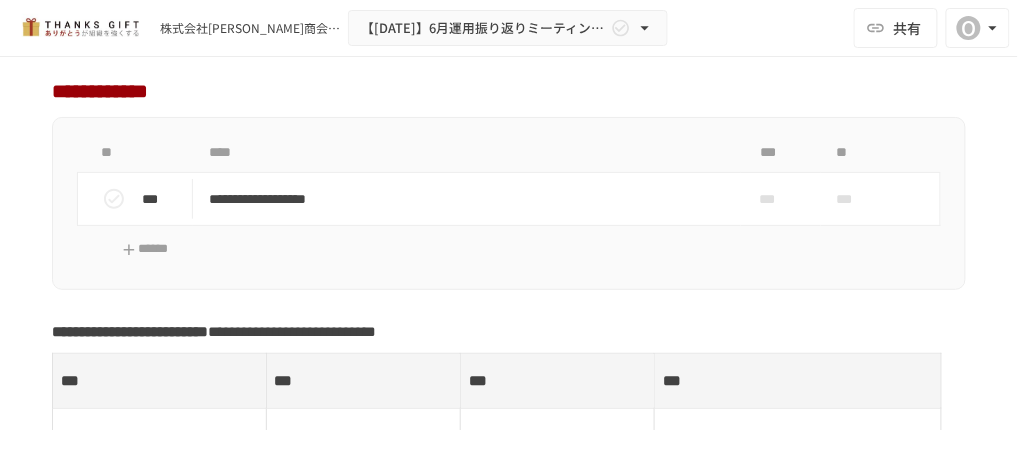 scroll, scrollTop: 9430, scrollLeft: 0, axis: vertical 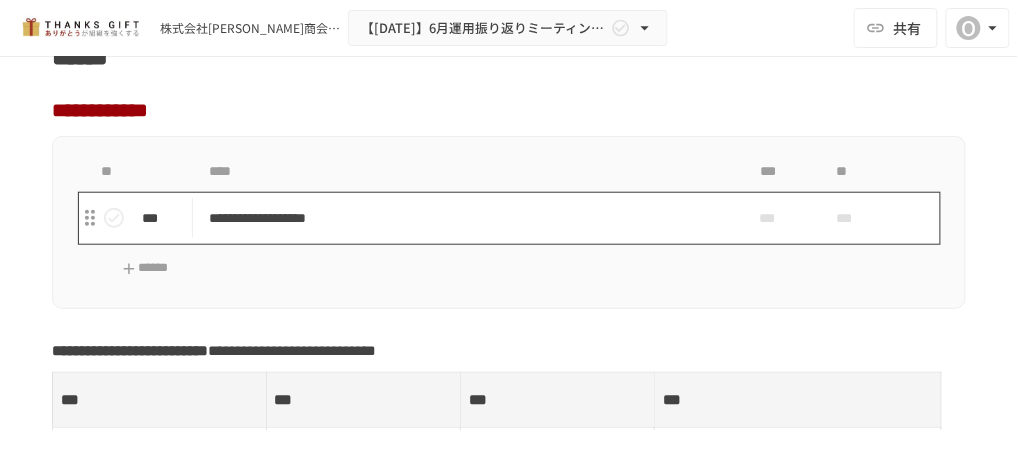 click on "**********" at bounding box center [463, 218] 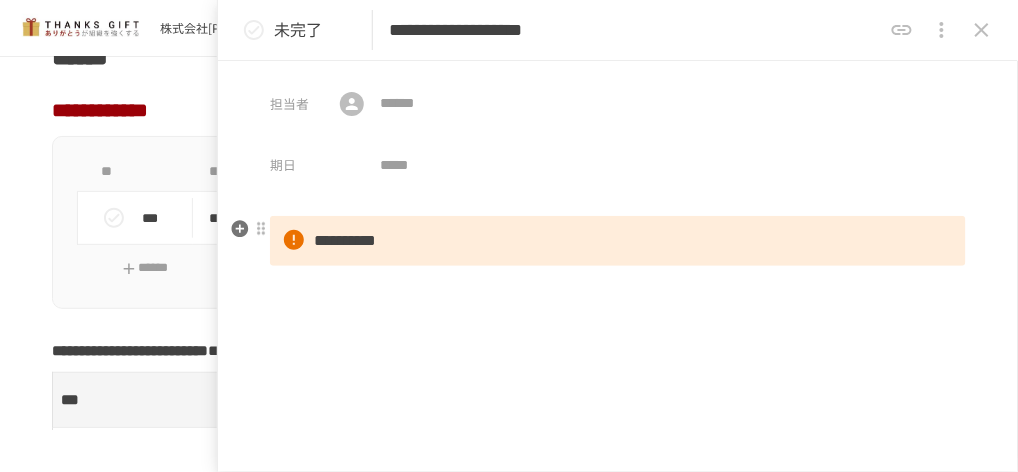 click on "**********" at bounding box center [345, 240] 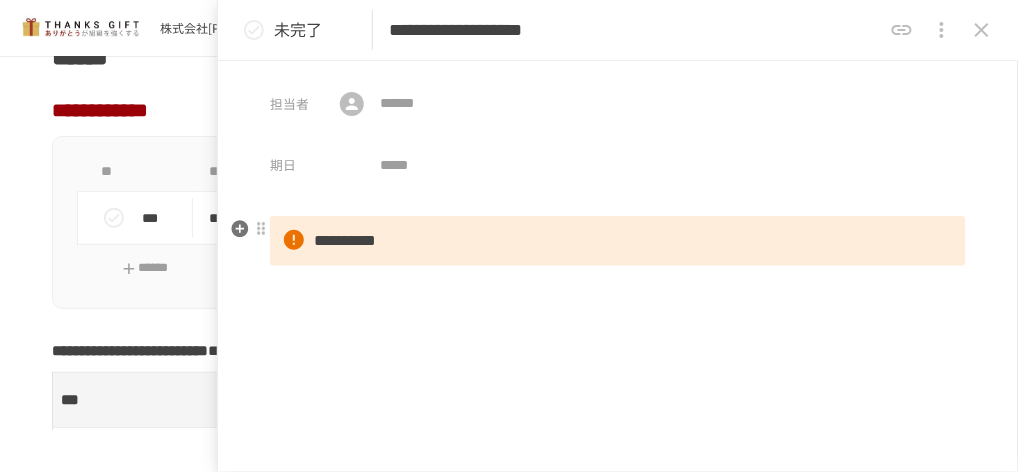 type 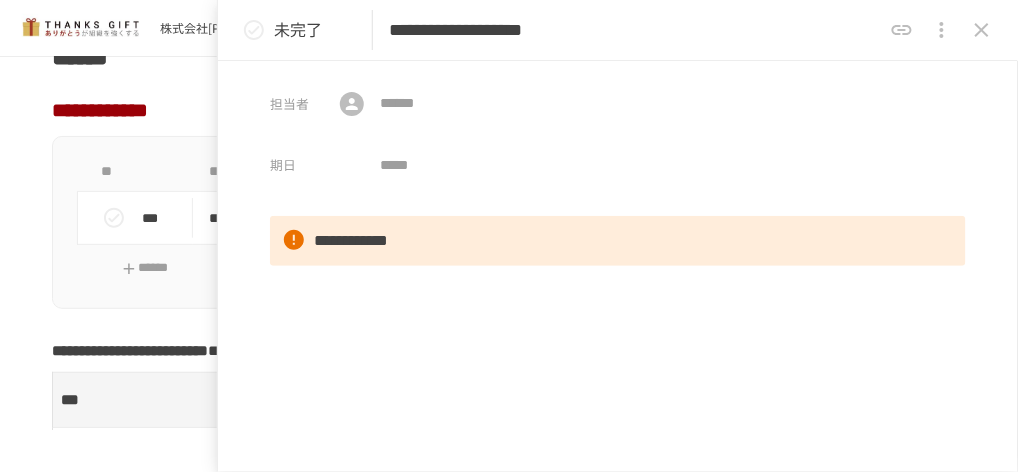 click on "**********" at bounding box center (351, 240) 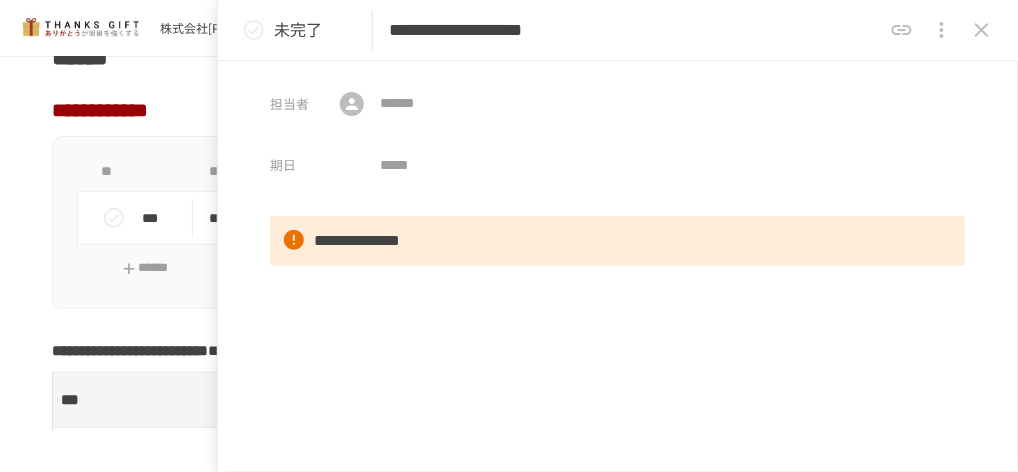 click on "**********" at bounding box center [357, 240] 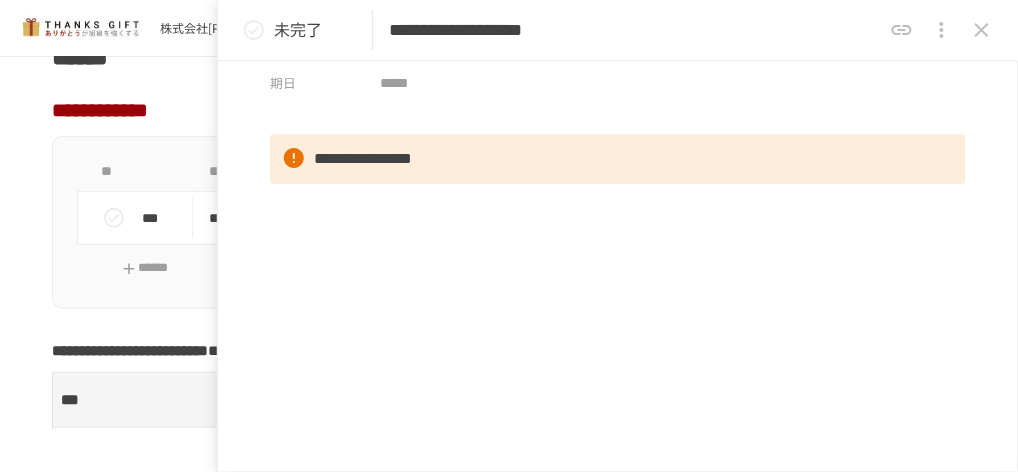 scroll, scrollTop: 82, scrollLeft: 0, axis: vertical 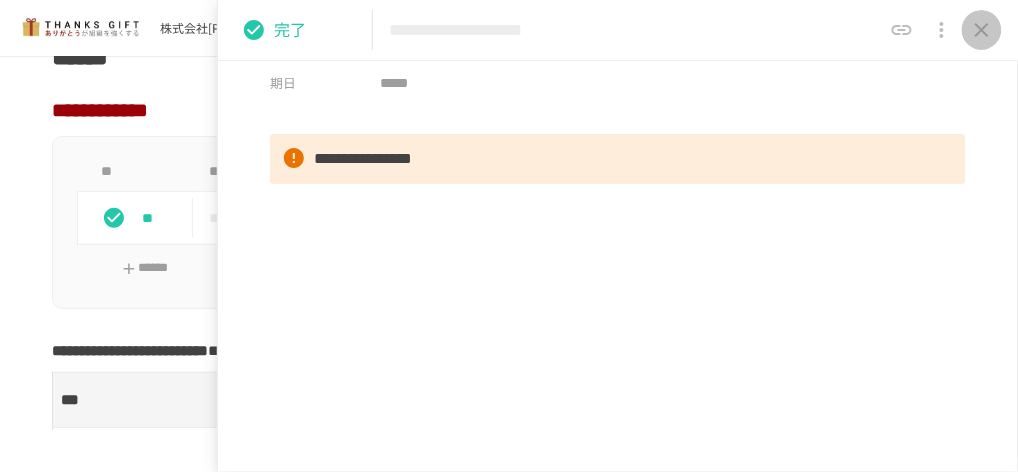 click 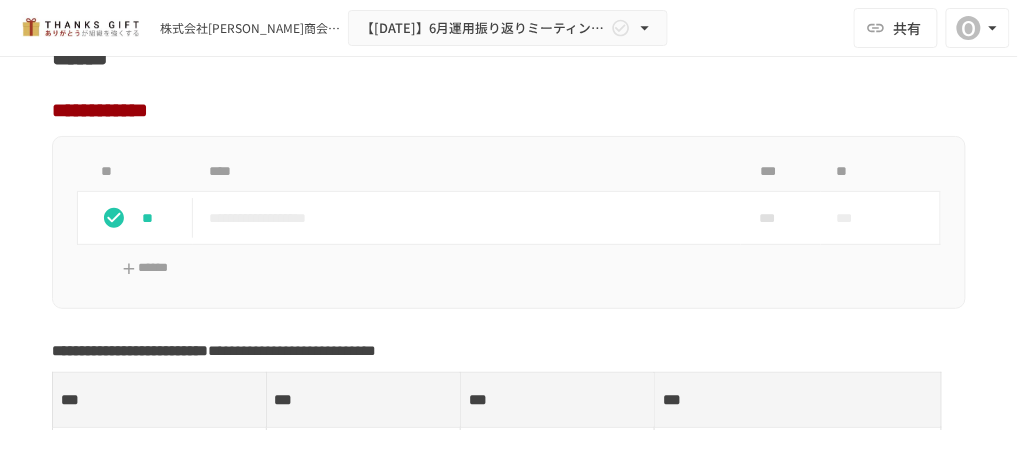 scroll, scrollTop: 9756, scrollLeft: 0, axis: vertical 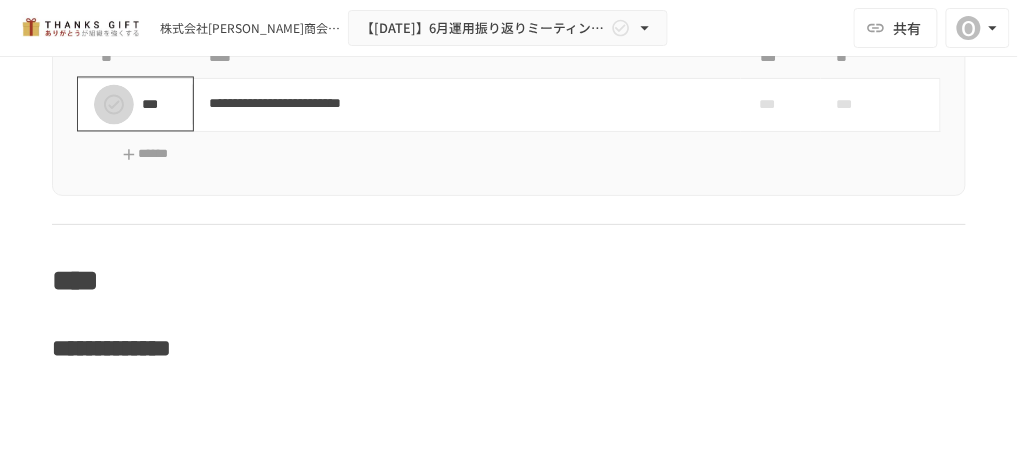 click 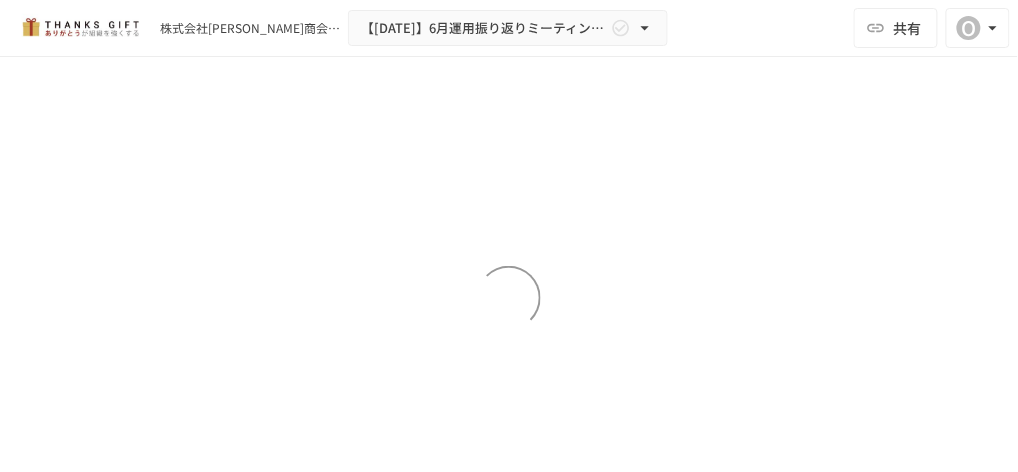 scroll, scrollTop: 10516, scrollLeft: 0, axis: vertical 